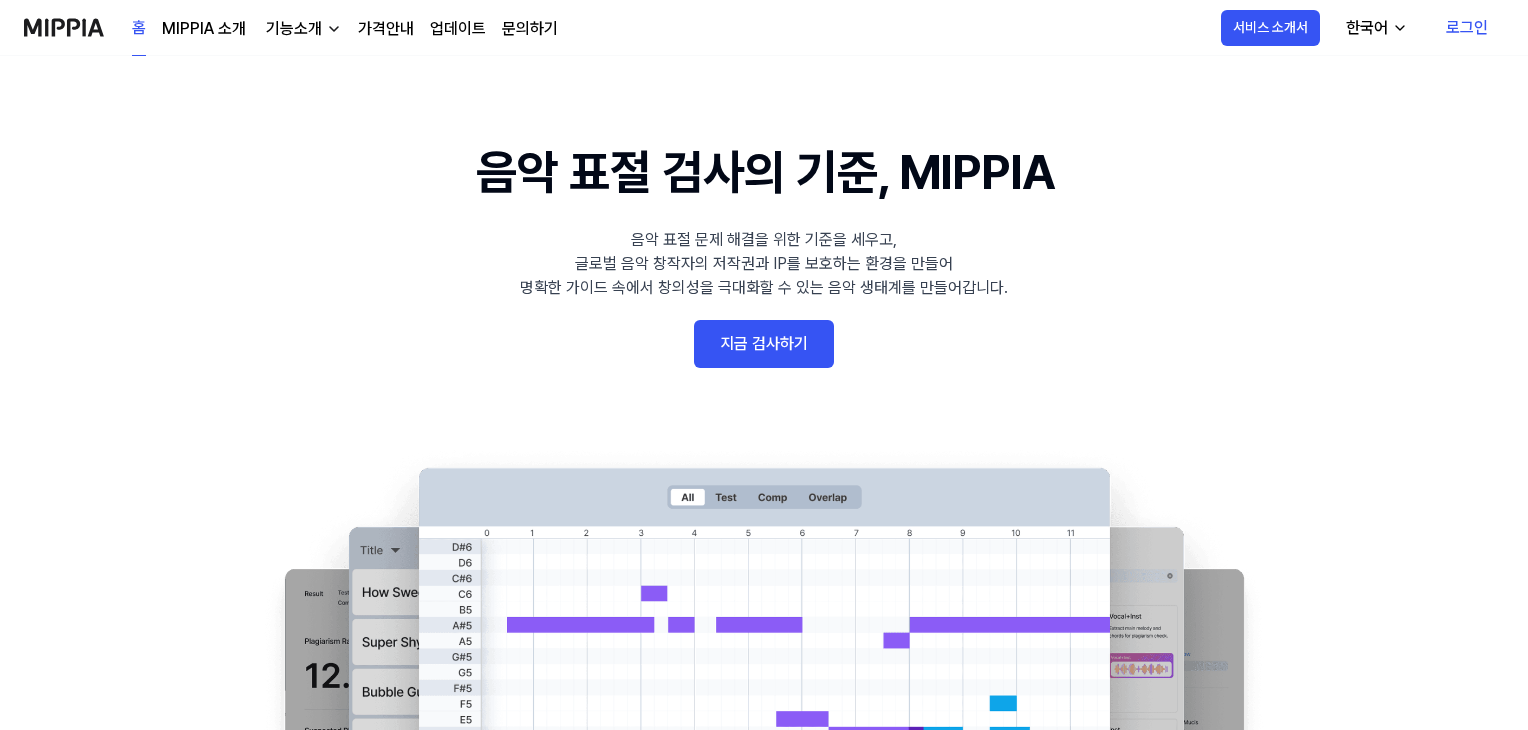 scroll, scrollTop: 0, scrollLeft: 0, axis: both 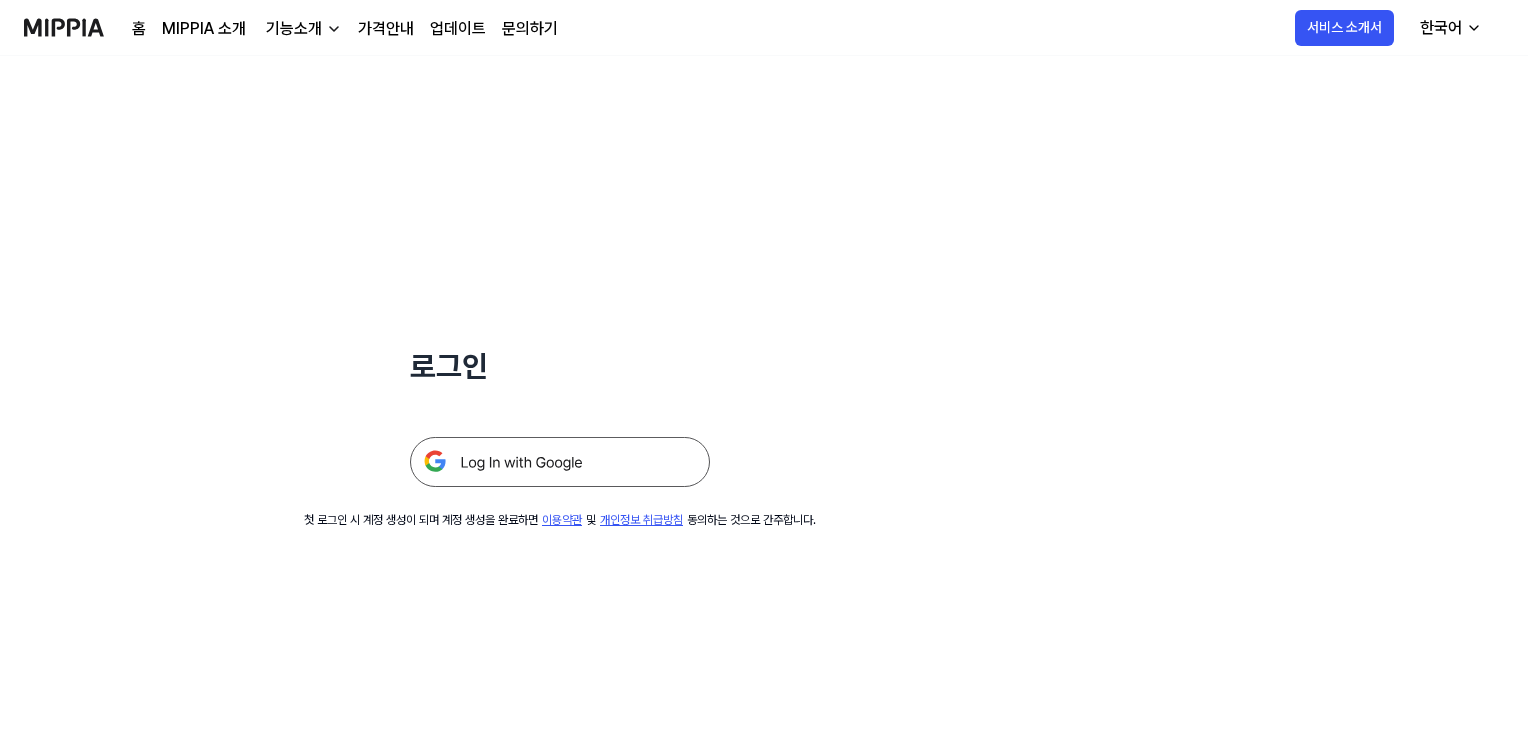 click at bounding box center (560, 462) 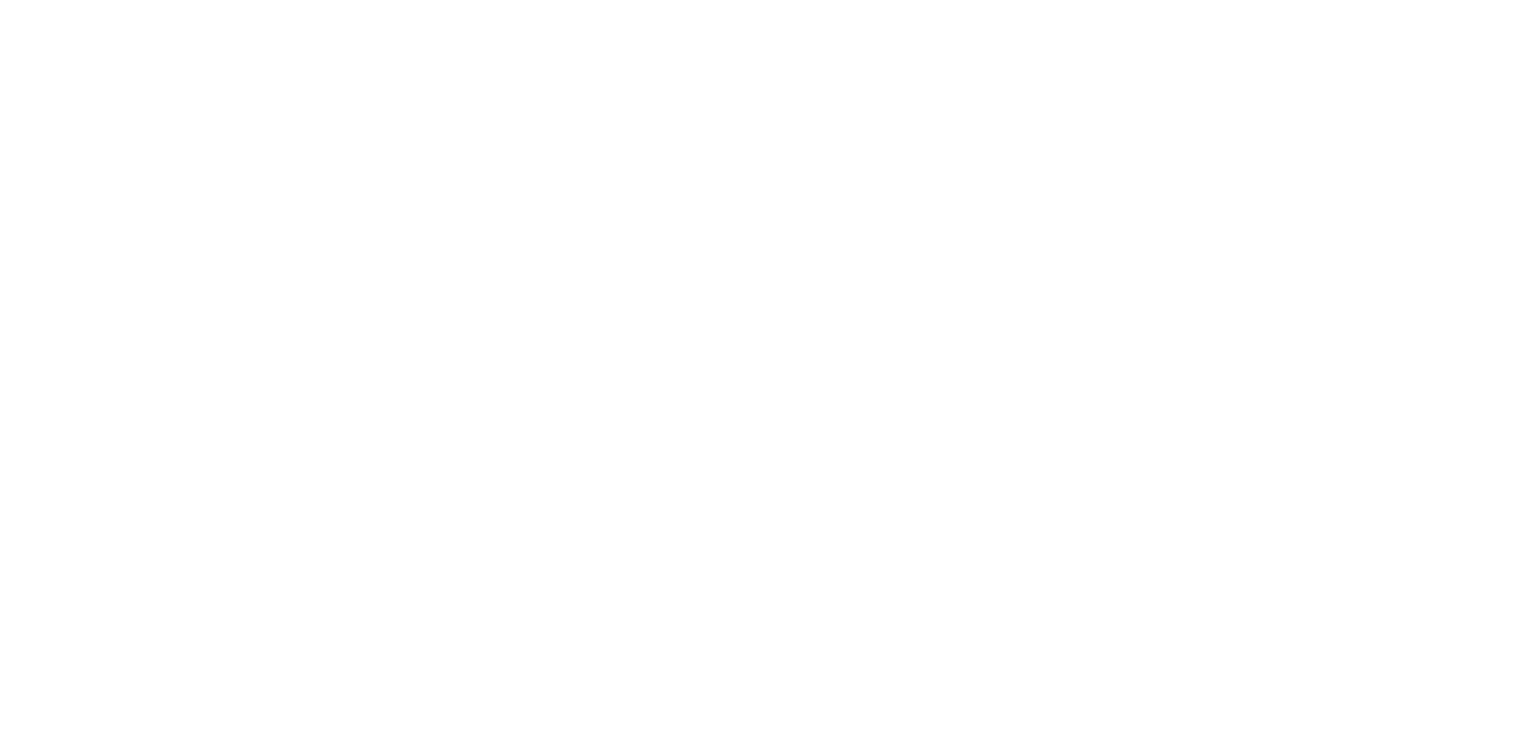 scroll, scrollTop: 0, scrollLeft: 0, axis: both 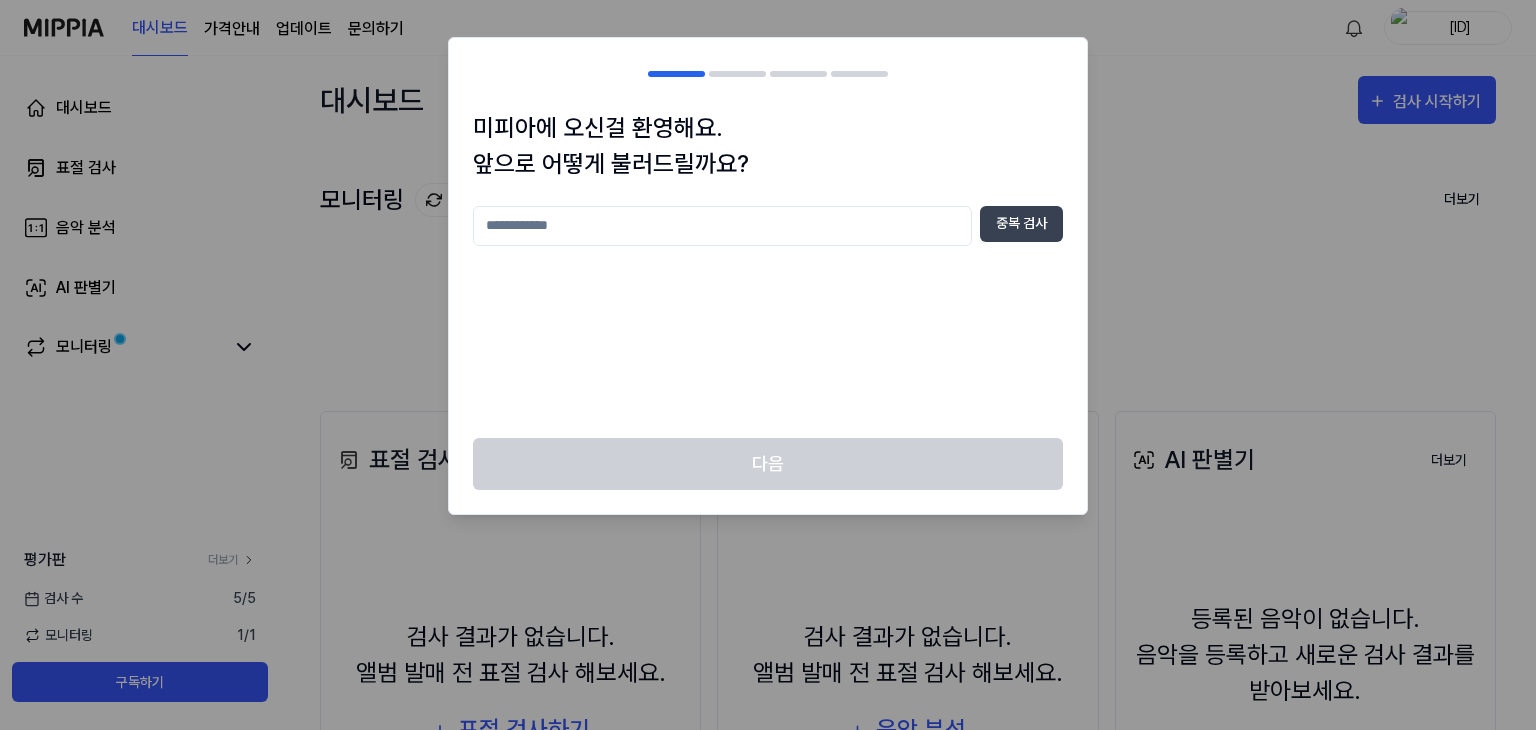click at bounding box center (722, 226) 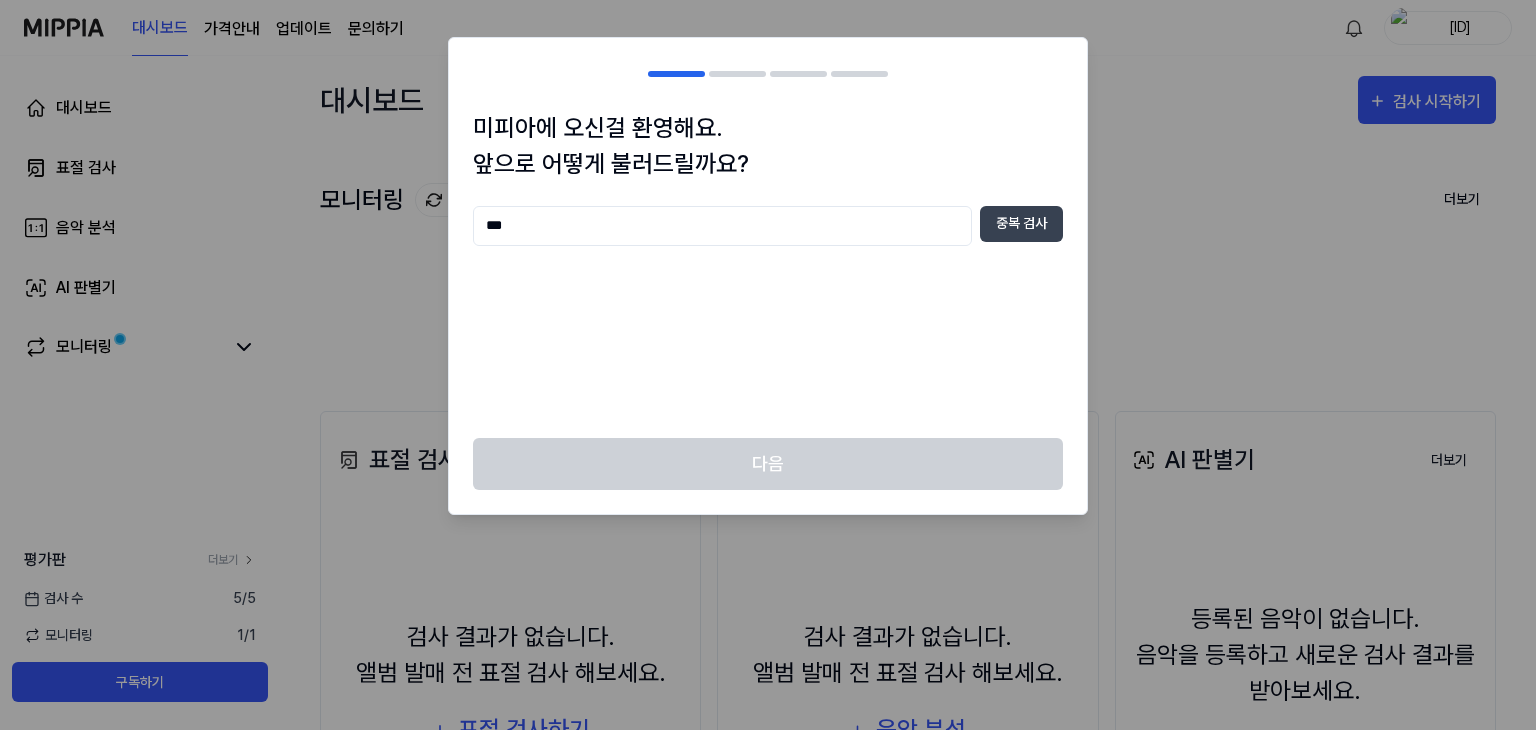 type on "***" 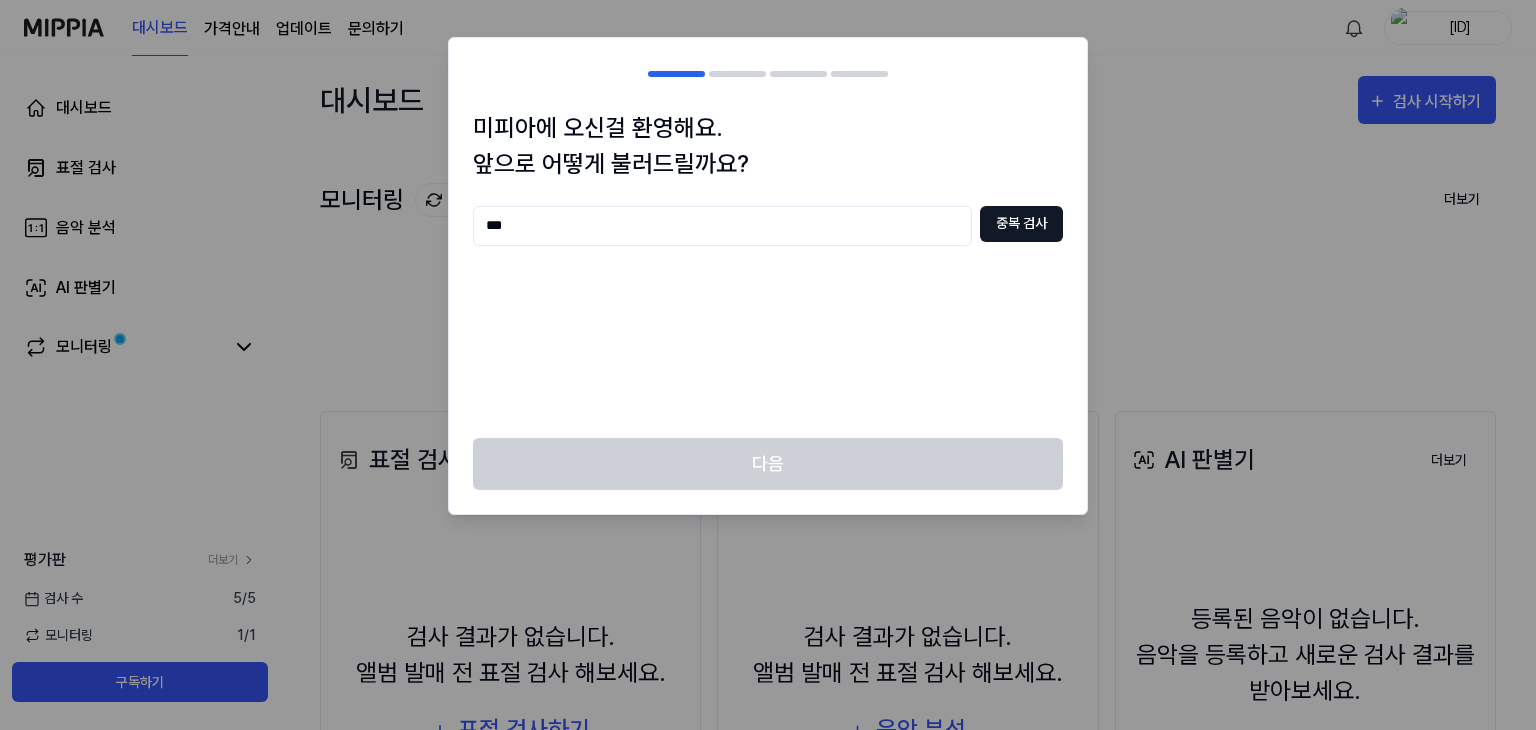 click on "중복 검사" at bounding box center (1021, 224) 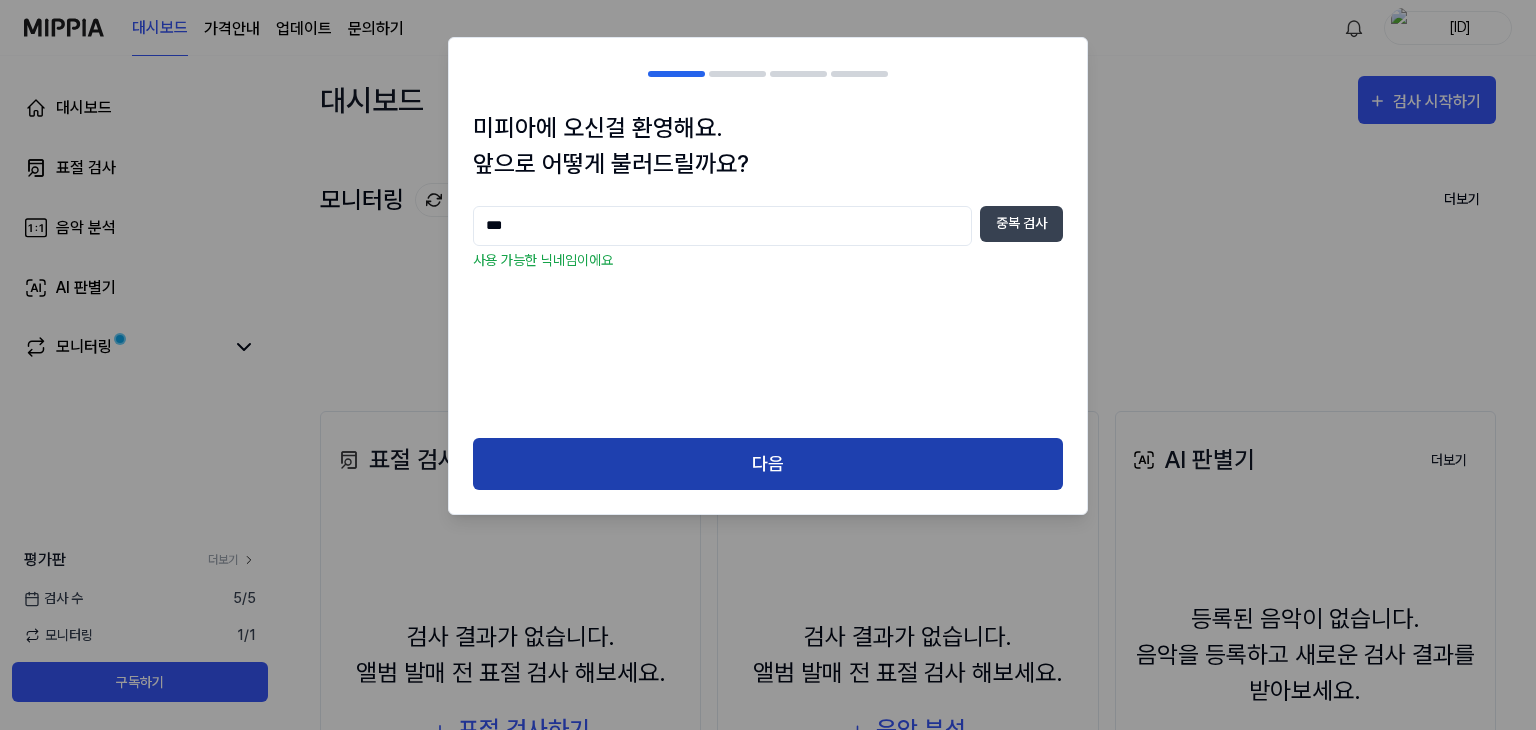 click on "다음" at bounding box center [768, 464] 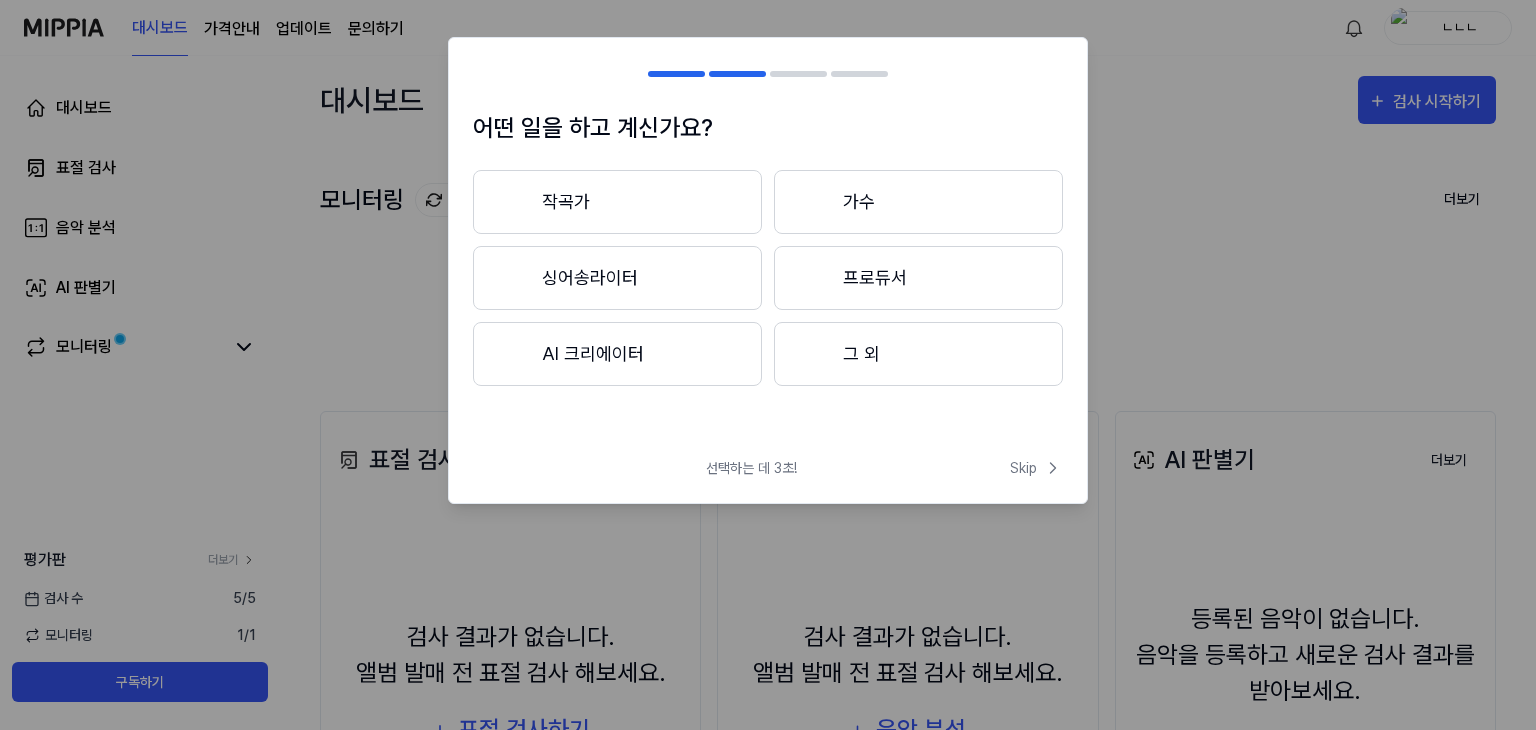 click on "그 외" at bounding box center (918, 354) 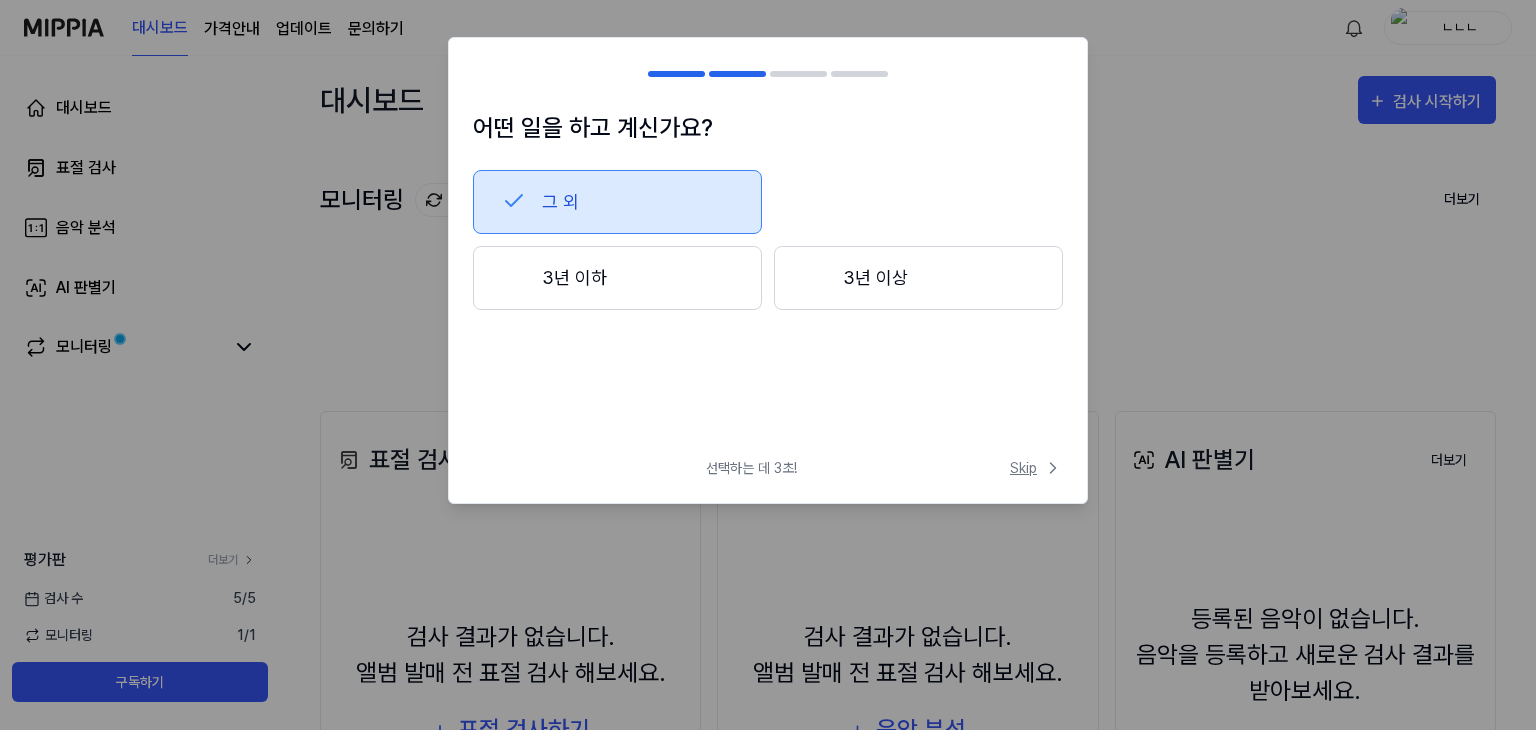 click on "Skip" at bounding box center (1036, 468) 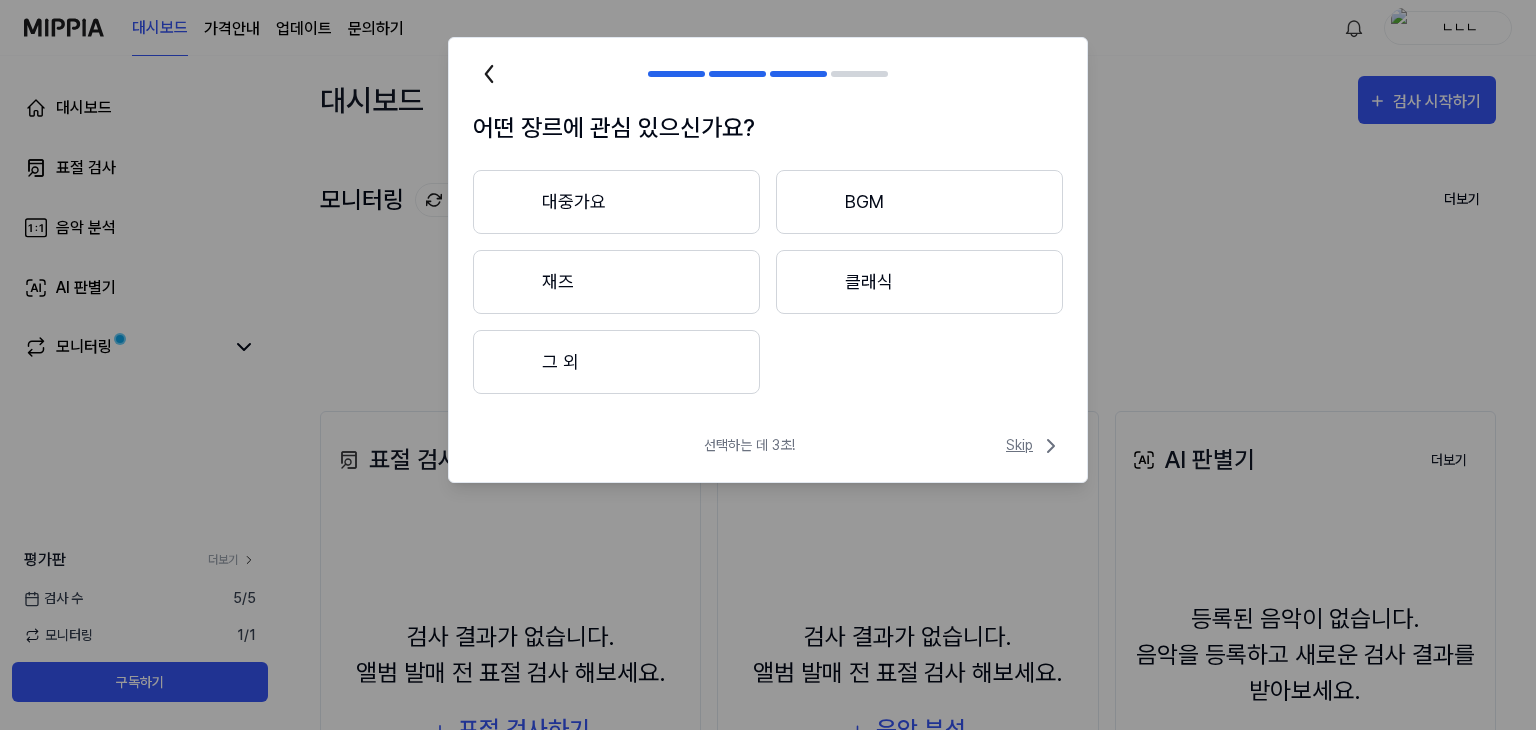 click 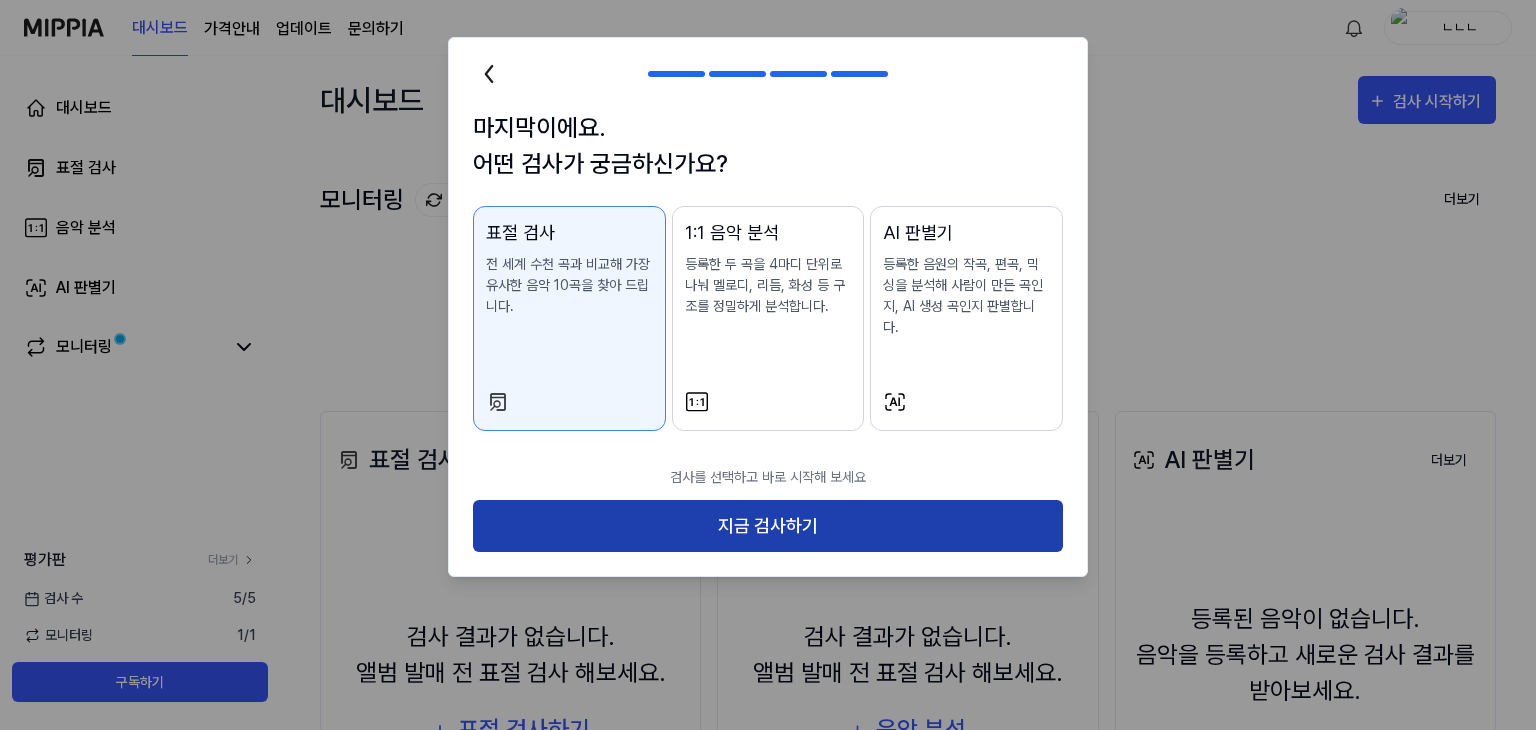 click on "지금 검사하기" at bounding box center (768, 526) 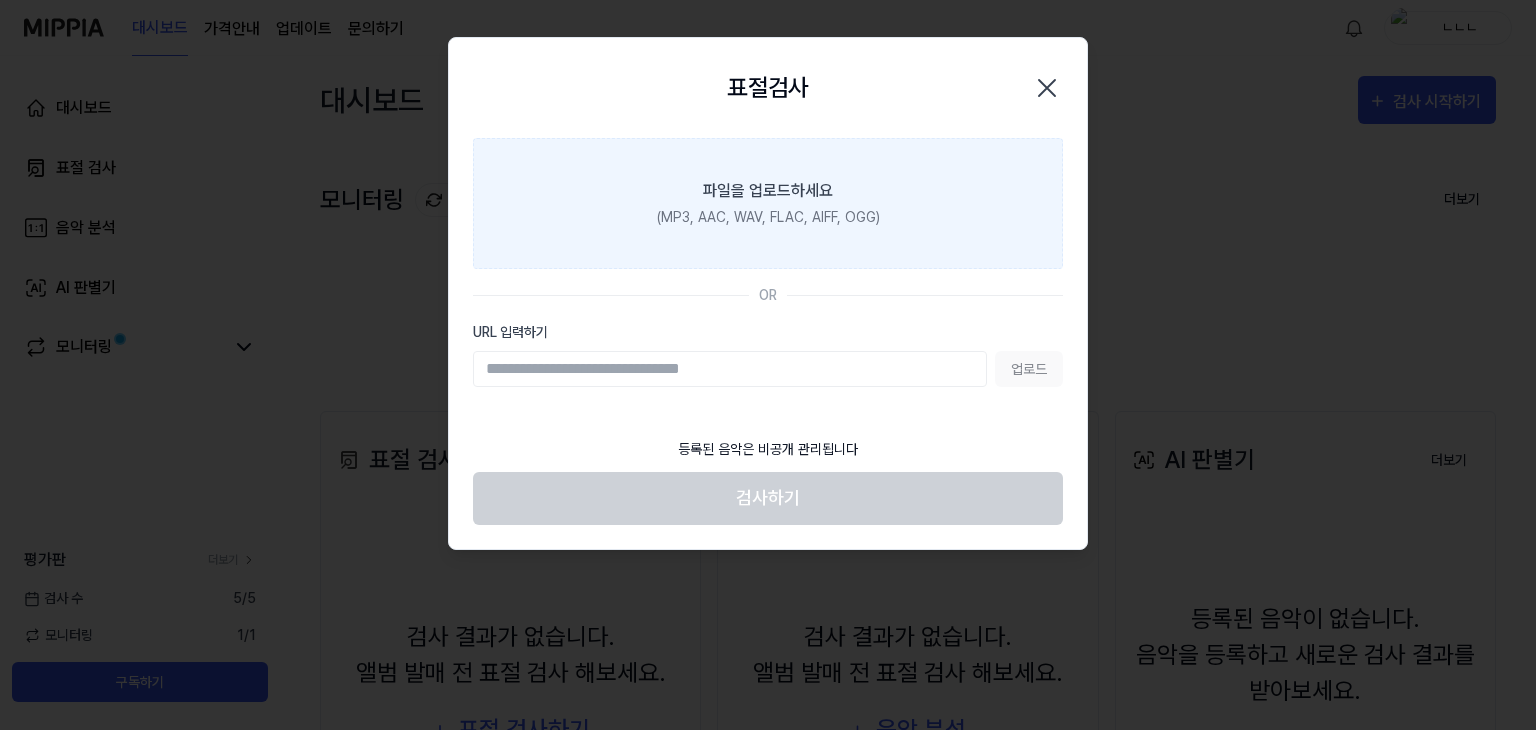 click on "(MP3, AAC, WAV, FLAC, AIFF, OGG)" at bounding box center [768, 217] 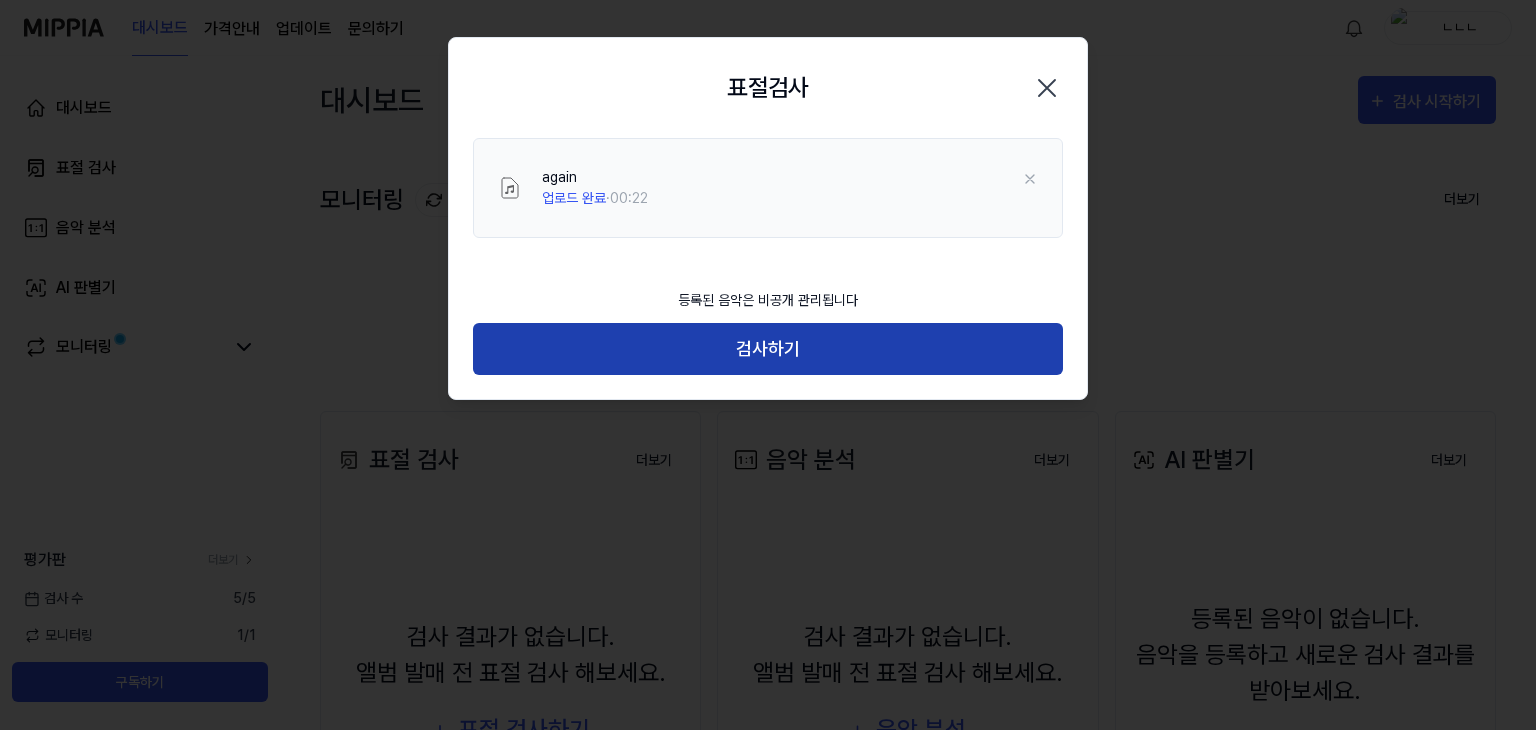 click on "검사하기" at bounding box center (768, 349) 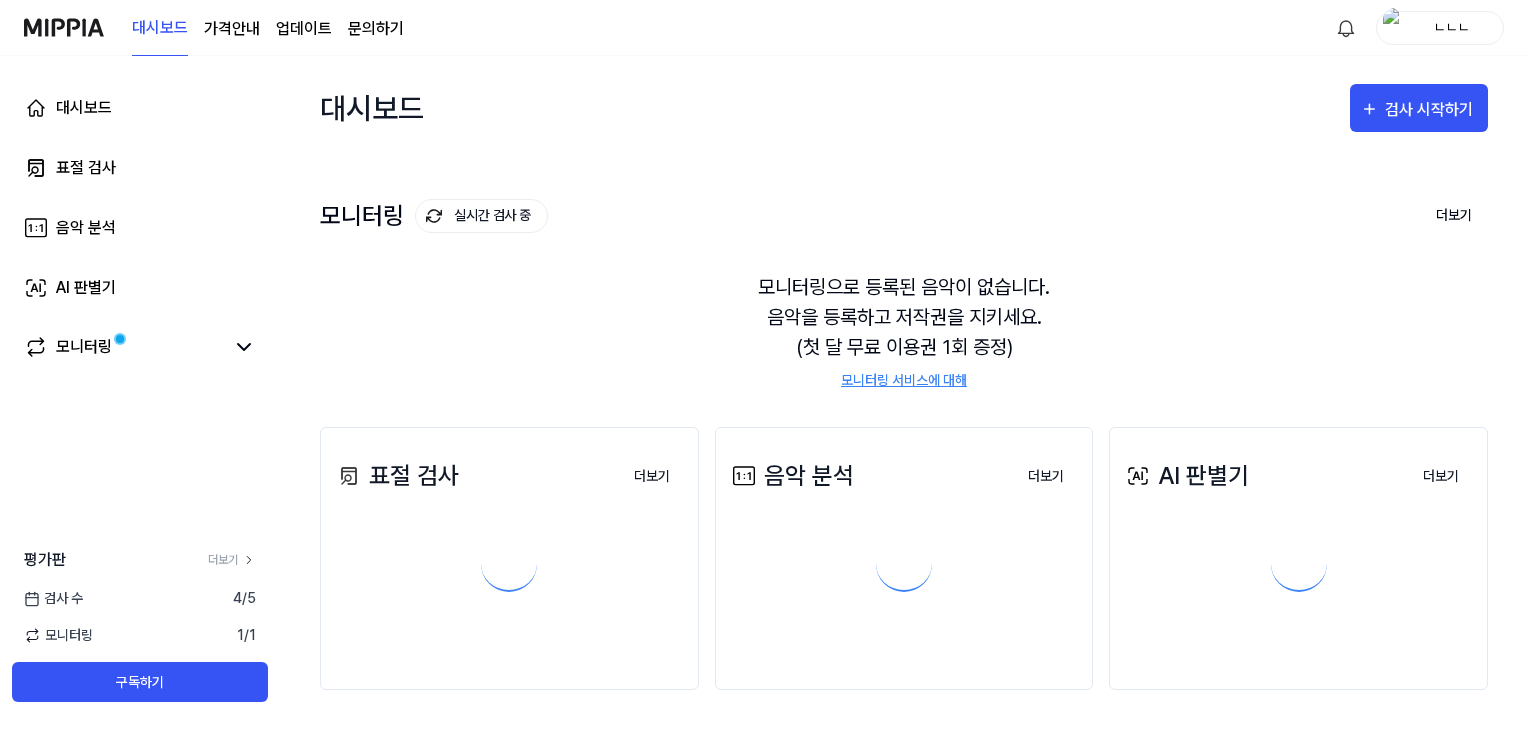scroll, scrollTop: 0, scrollLeft: 0, axis: both 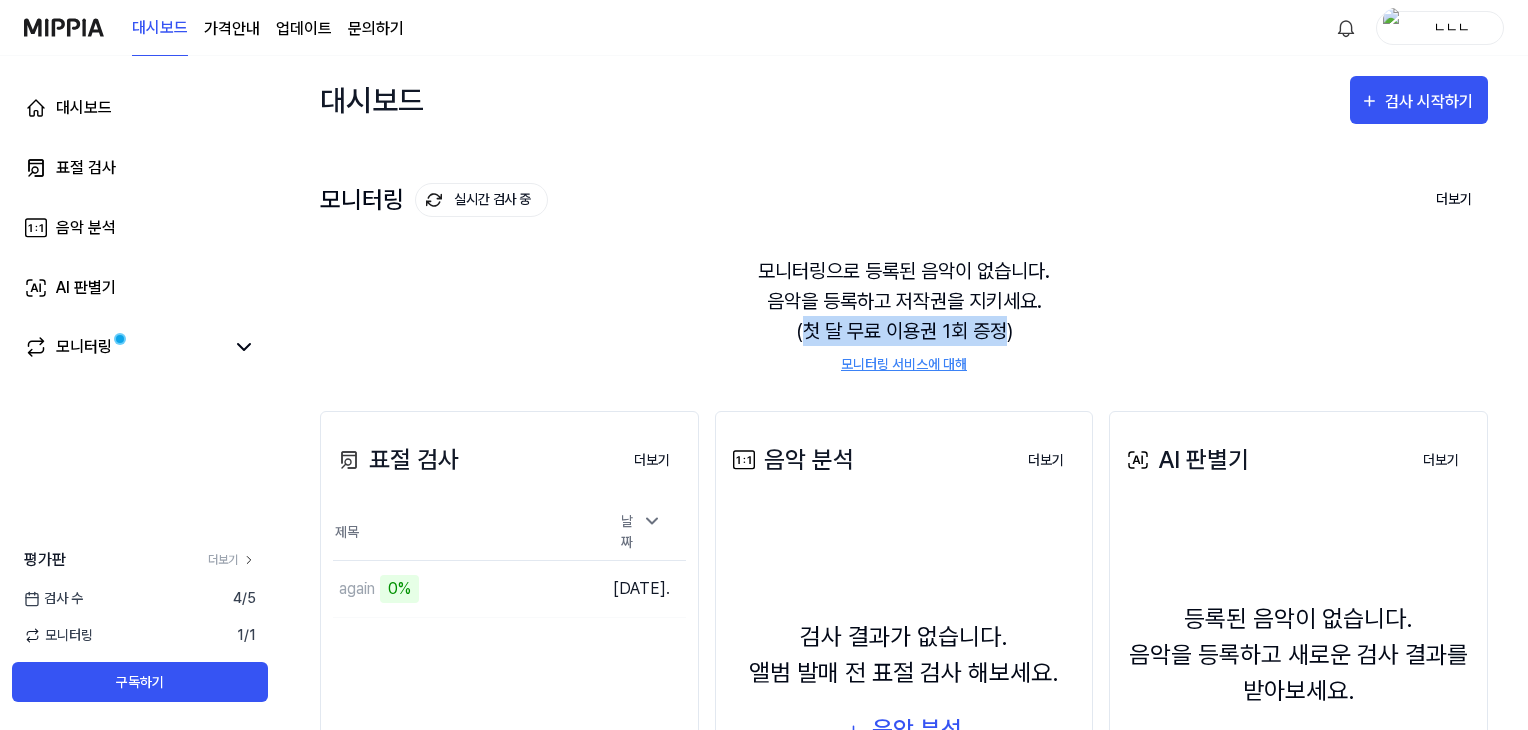 drag, startPoint x: 803, startPoint y: 335, endPoint x: 1007, endPoint y: 336, distance: 204.00246 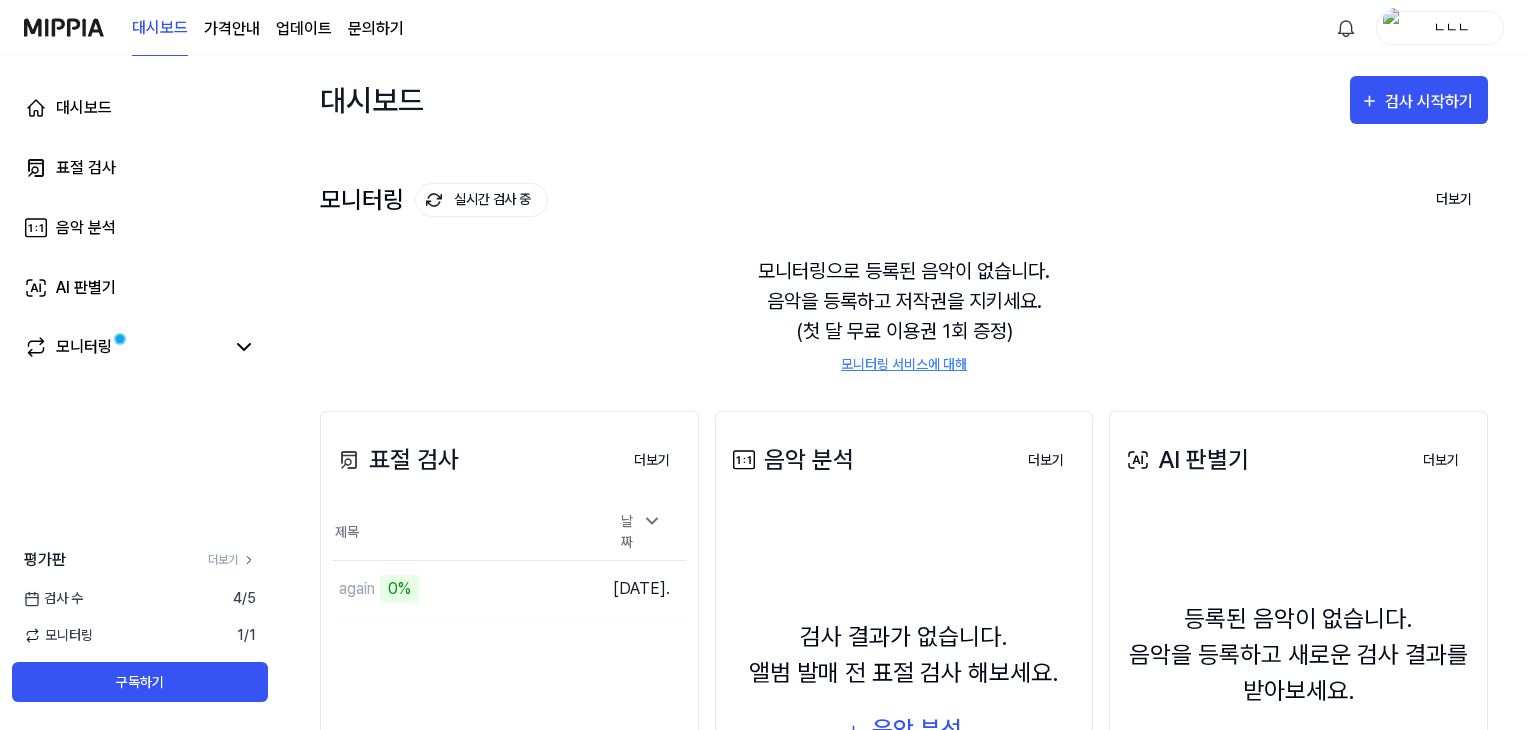 click on "모니터링으로 등록된 음악이 없습니다.
음악을 등록하고 저작권을 지키세요.
(첫 달 무료 이용권 1회 증정) 모니터링 서비스에 대해" at bounding box center (904, 315) 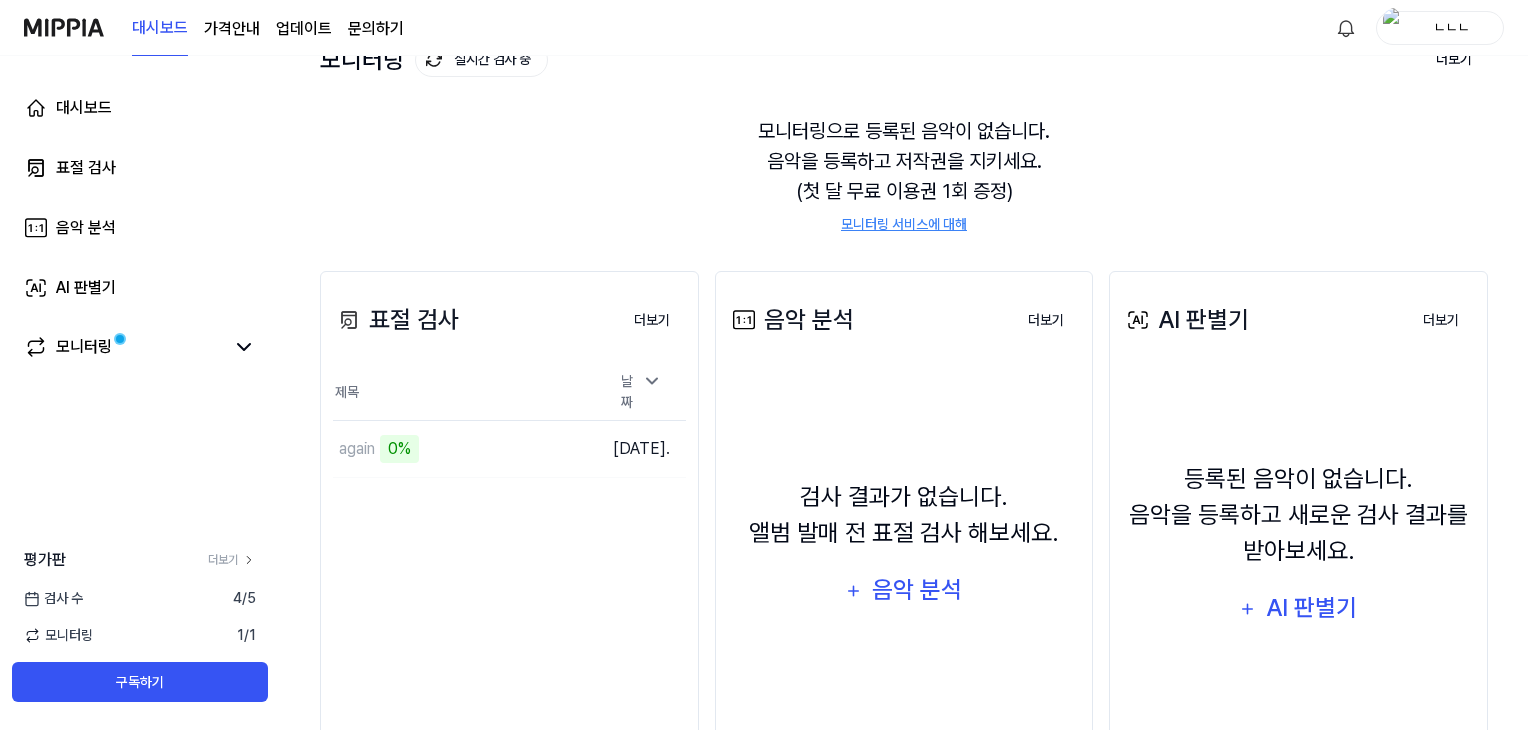 scroll, scrollTop: 244, scrollLeft: 0, axis: vertical 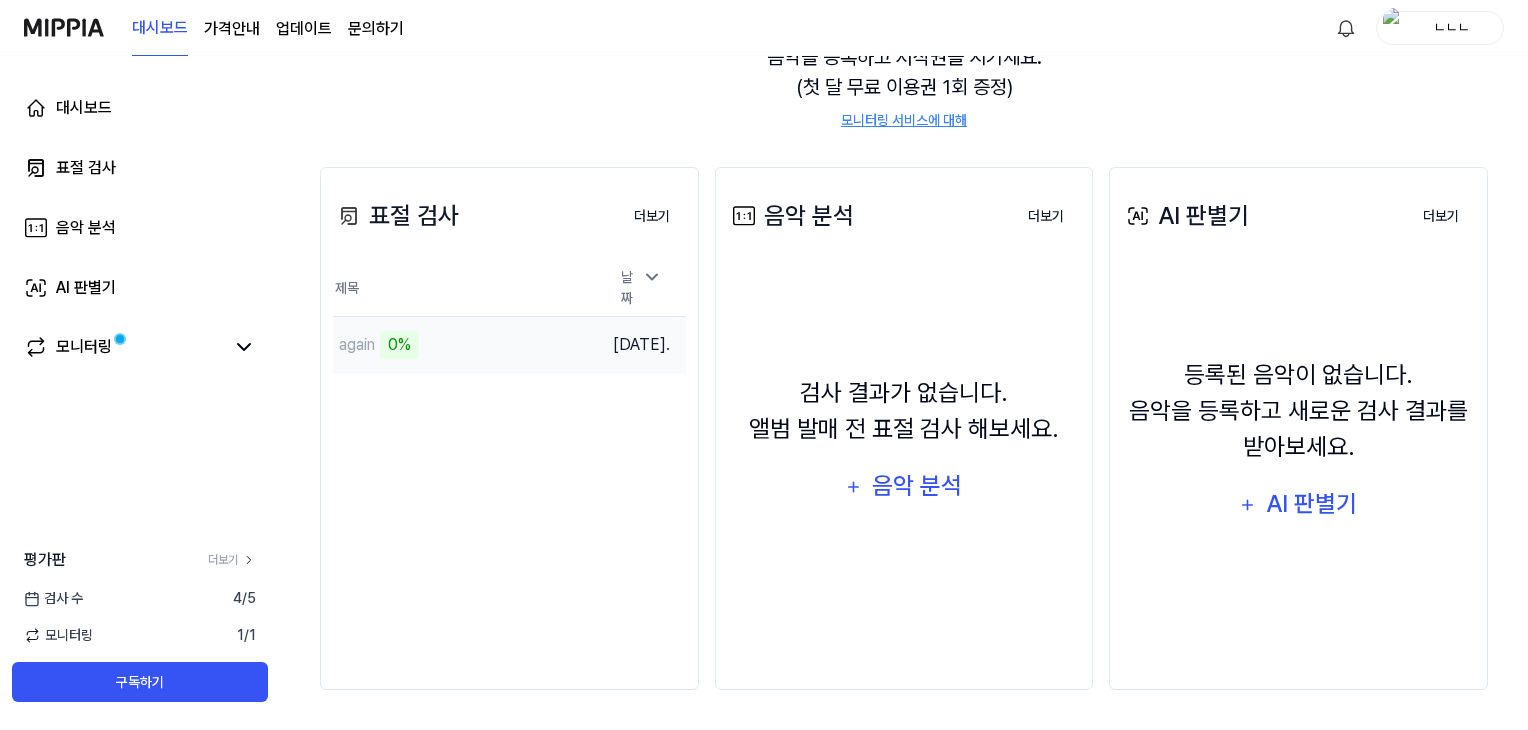 click on "again  0%" at bounding box center [465, 345] 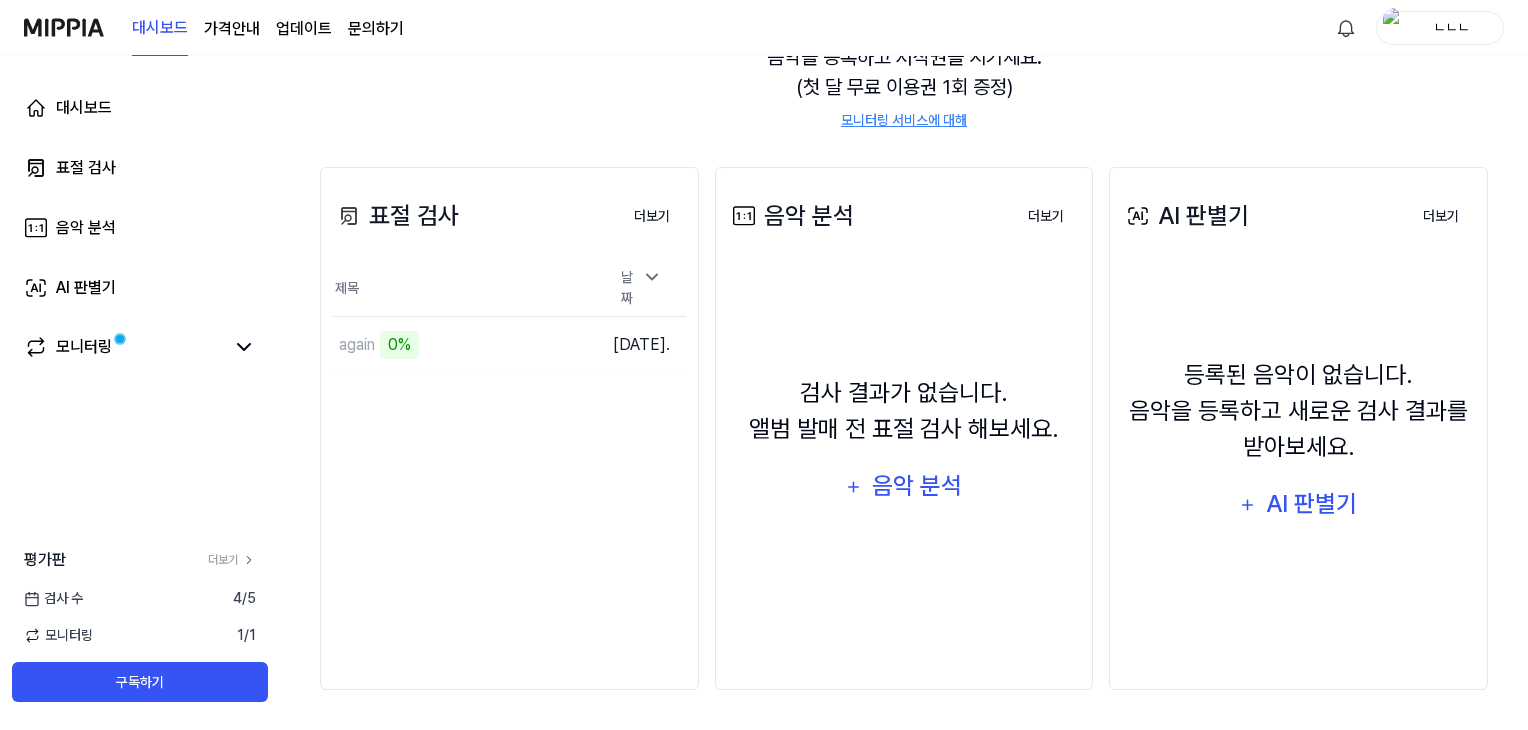 click on "검사 수 4  /  5" at bounding box center [140, 598] 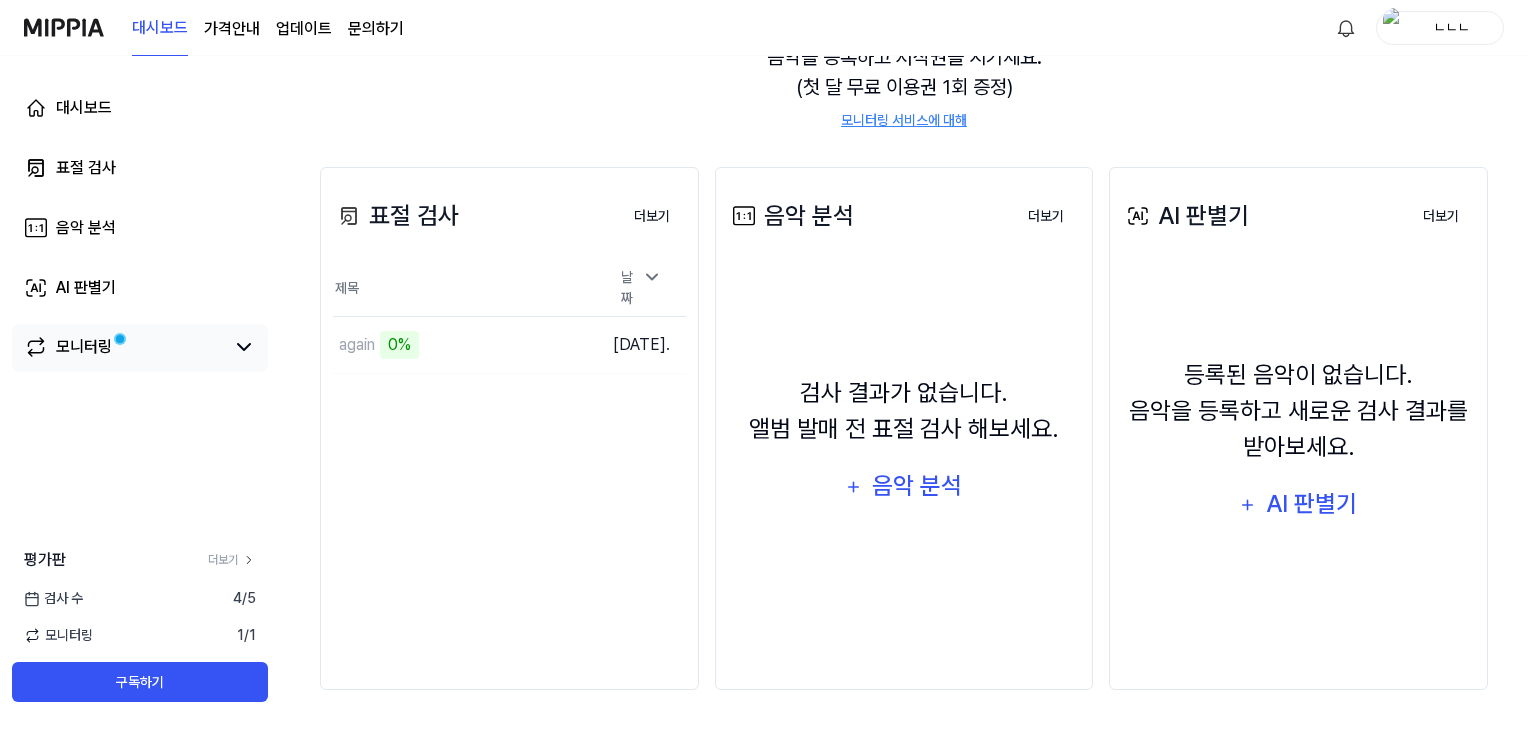 click on "모니터링" at bounding box center (124, 347) 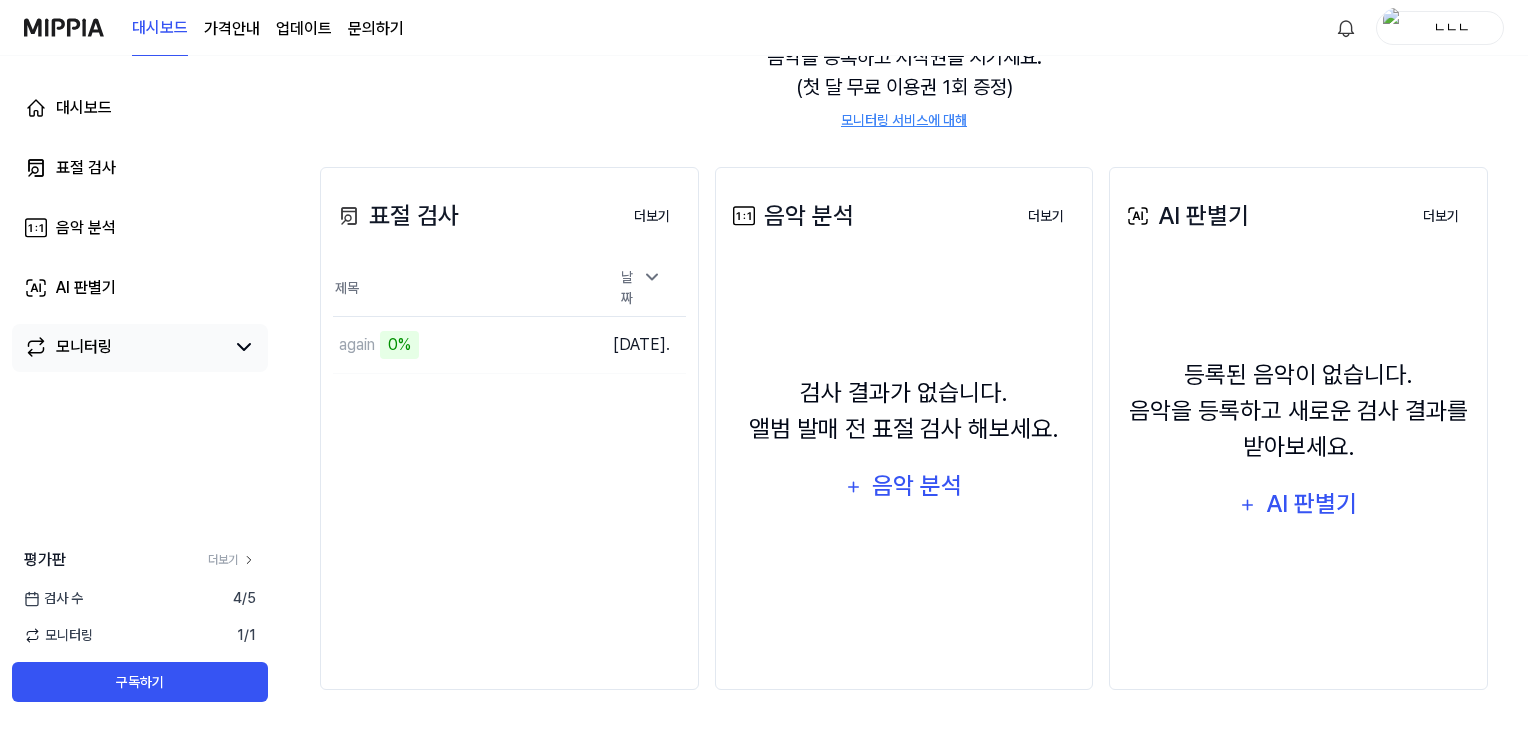 scroll, scrollTop: 0, scrollLeft: 0, axis: both 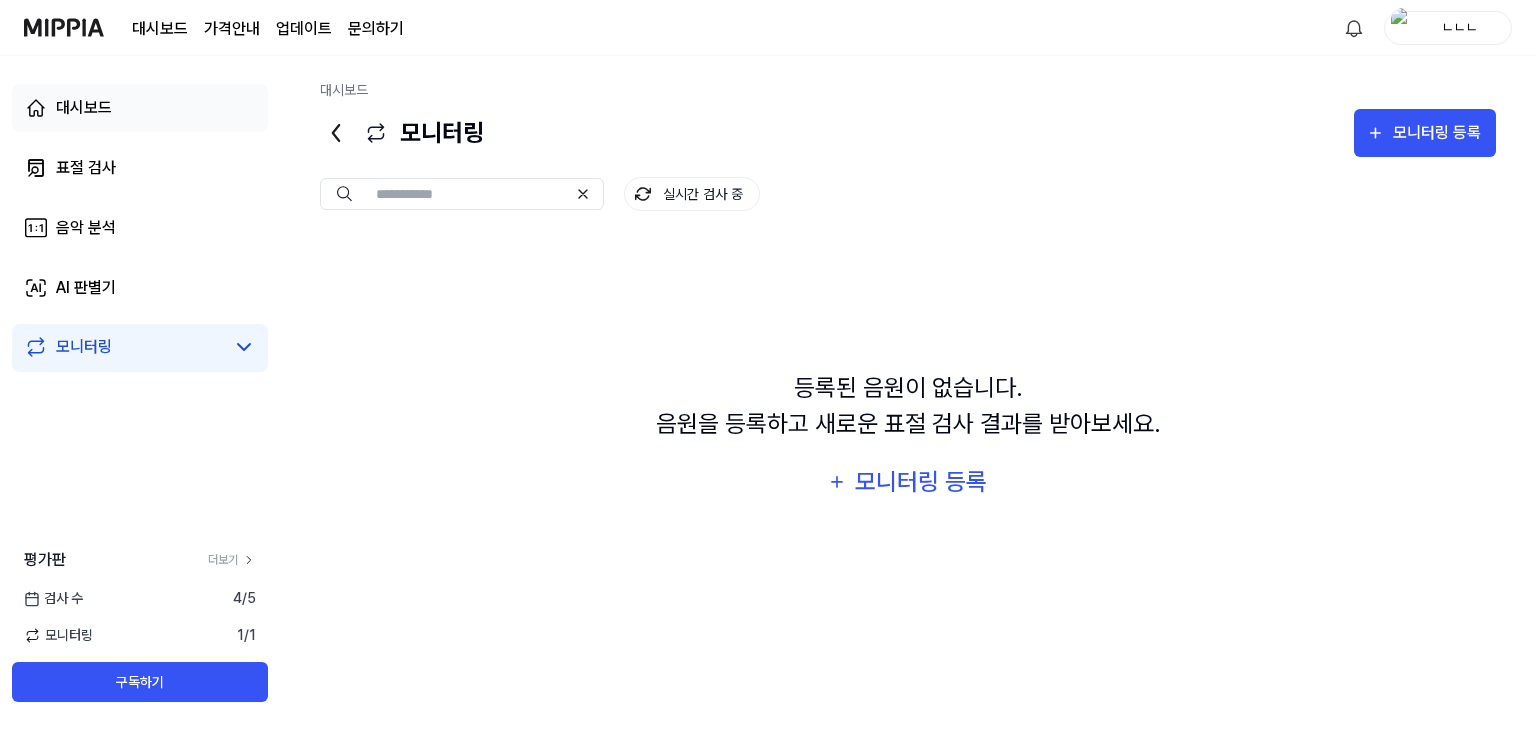 click on "대시보드" at bounding box center [140, 108] 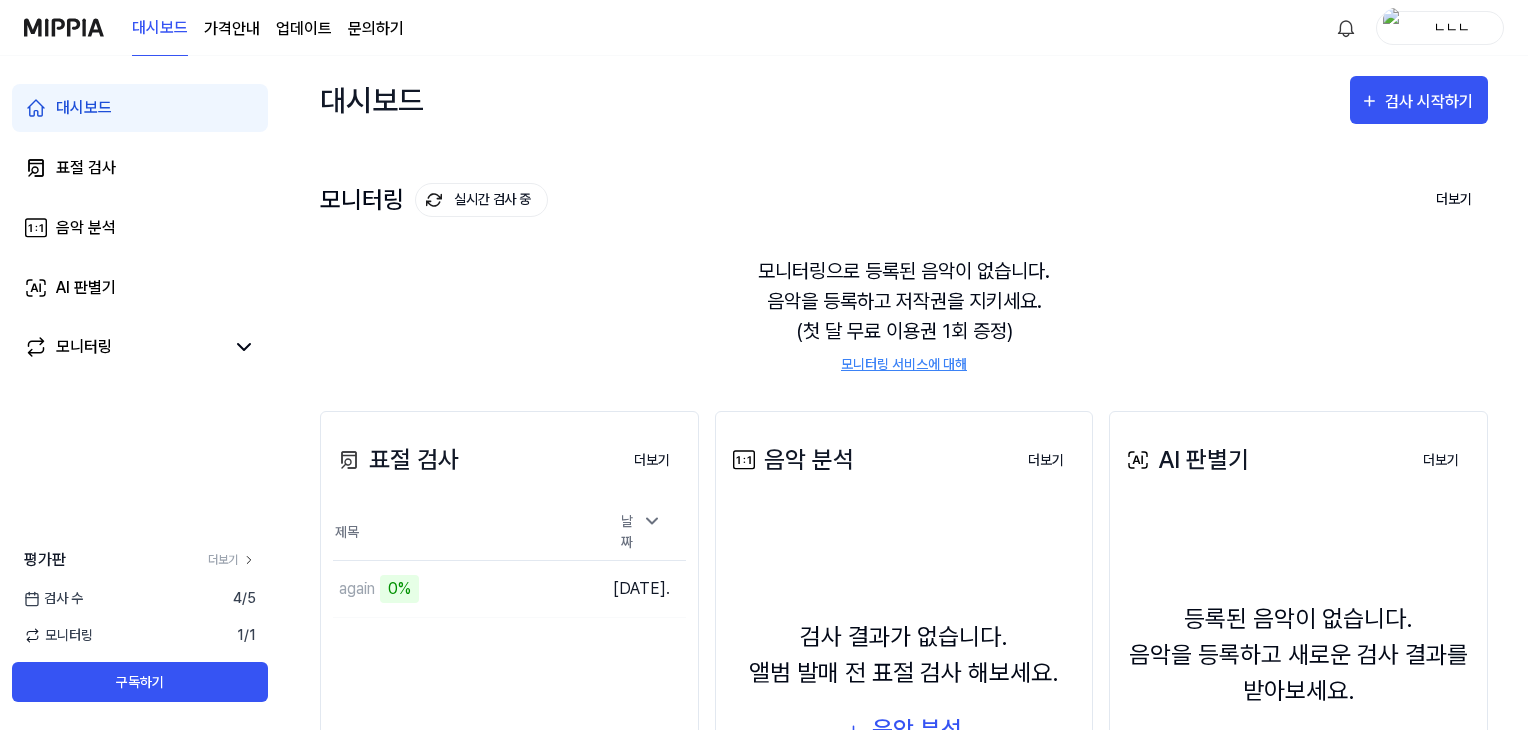 click on "모니터링으로 등록된 음악이 없습니다.
음악을 등록하고 저작권을 지키세요.
(첫 달 무료 이용권 1회 증정) 모니터링 서비스에 대해" at bounding box center (904, 315) 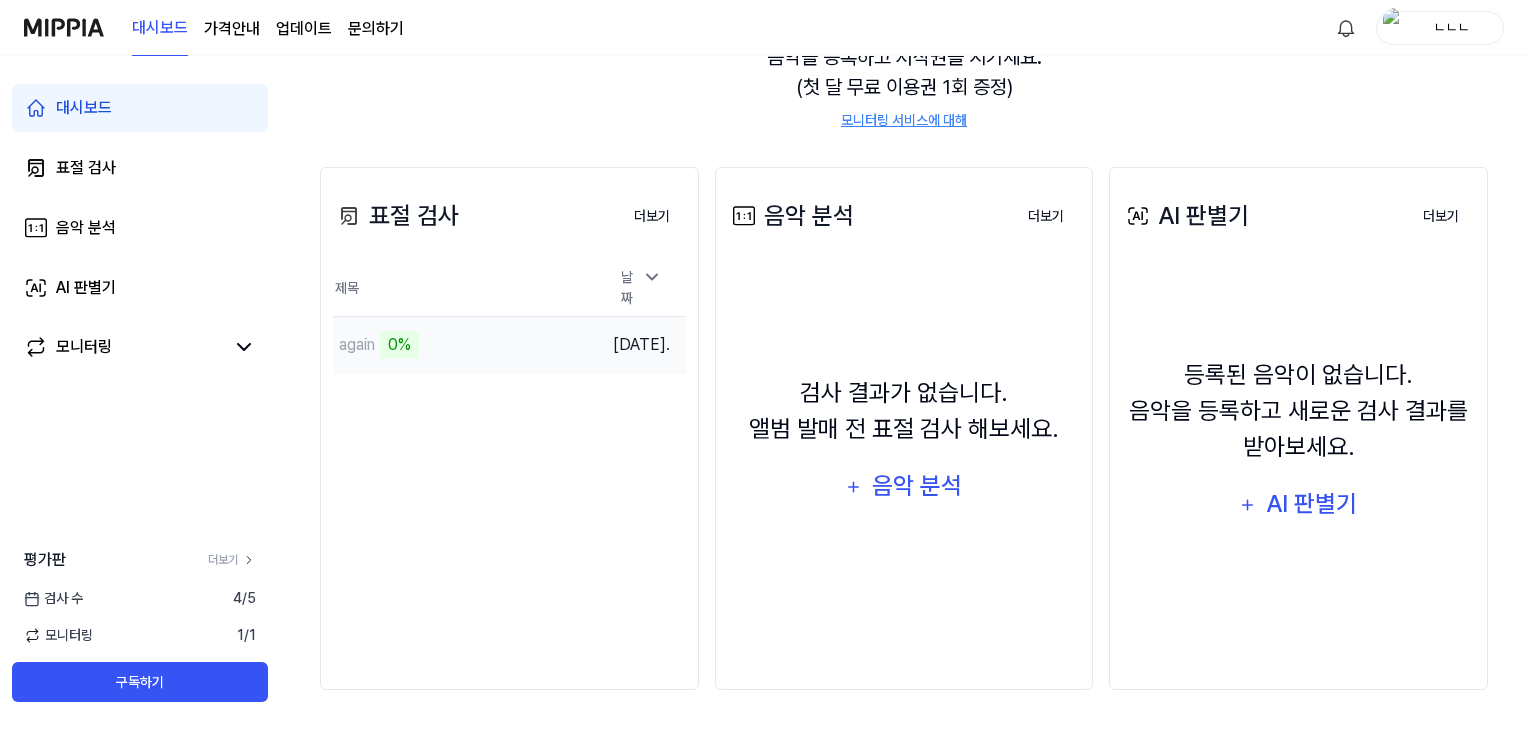 click on "0%" at bounding box center [399, 345] 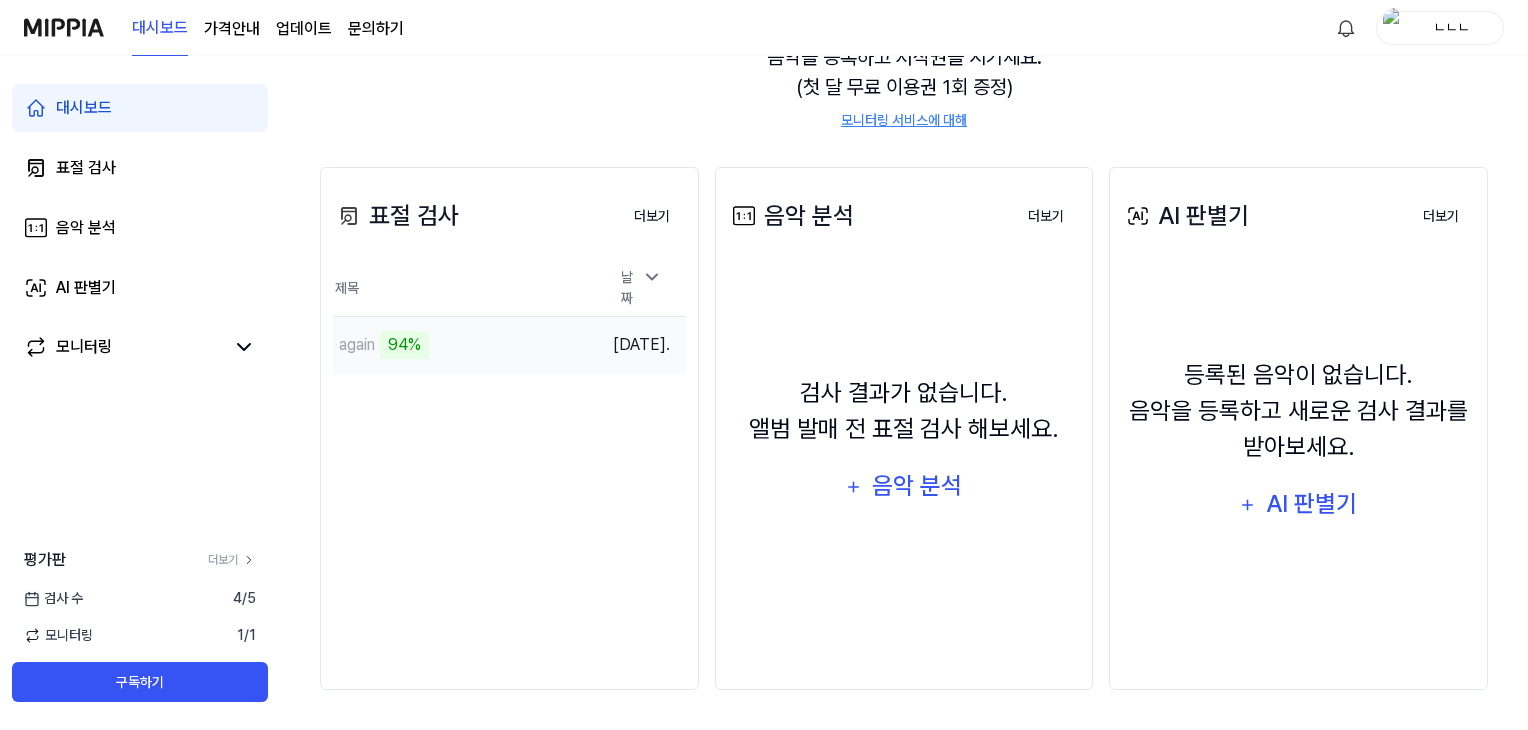 click on "94%" at bounding box center [404, 345] 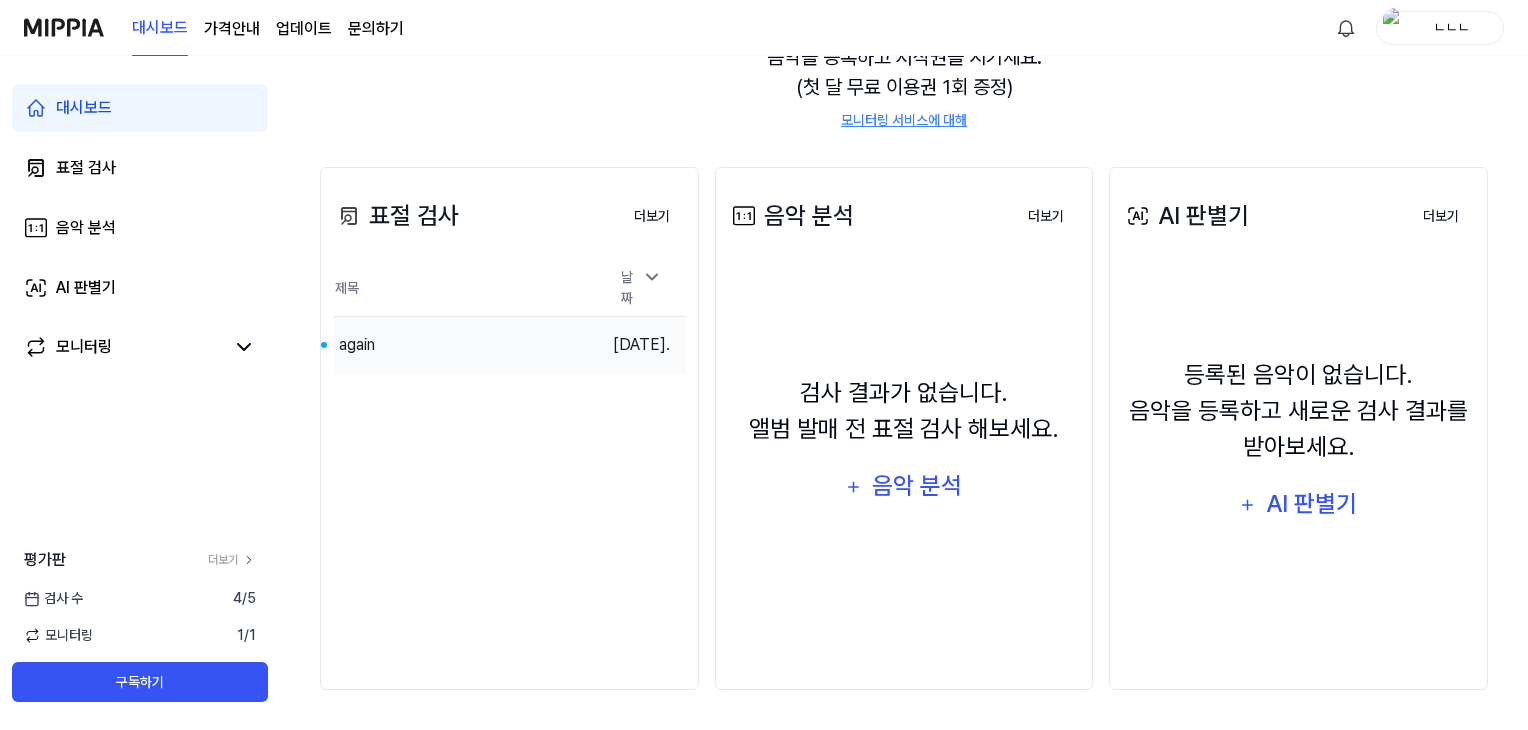 click on "again" at bounding box center [465, 345] 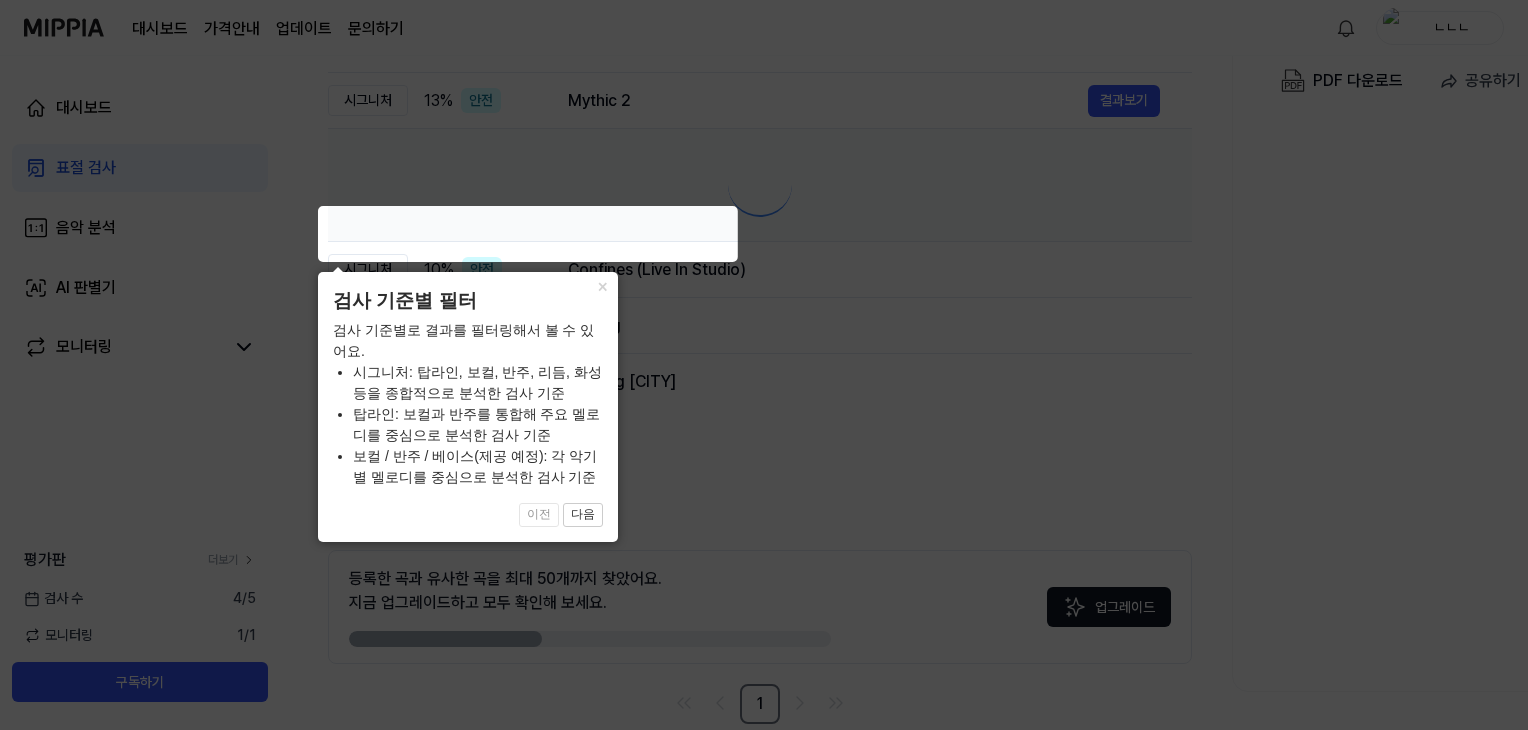 scroll, scrollTop: 0, scrollLeft: 0, axis: both 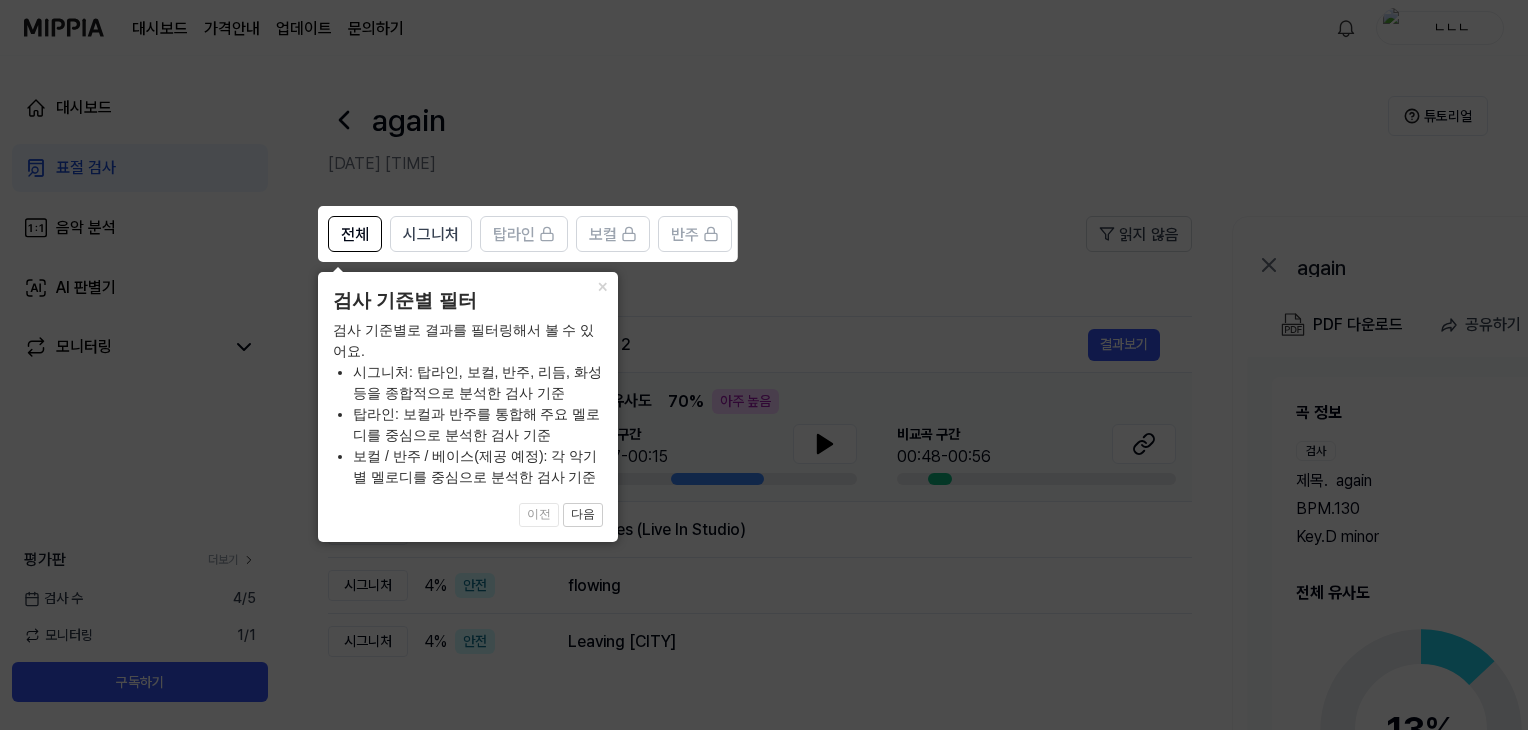 click 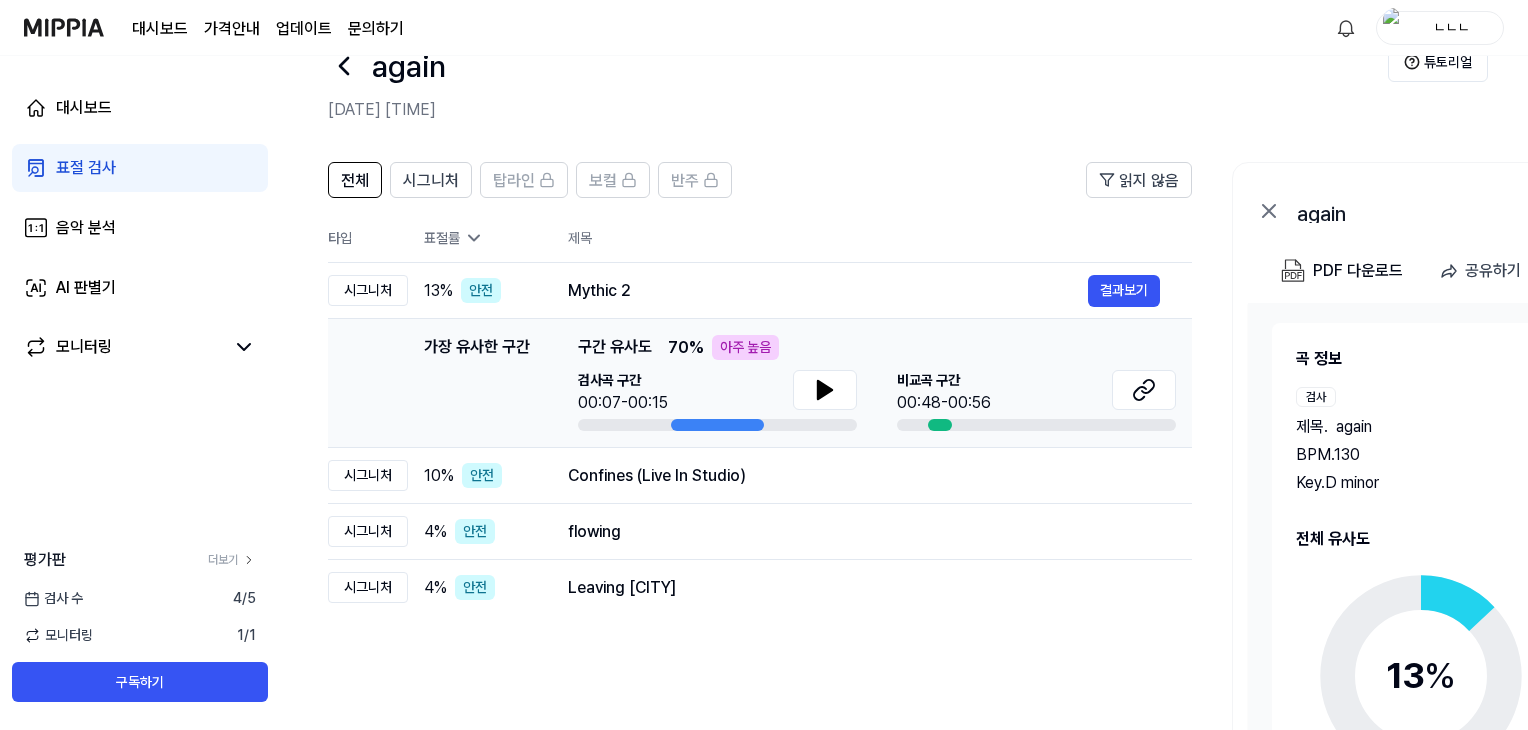 scroll, scrollTop: 58, scrollLeft: 0, axis: vertical 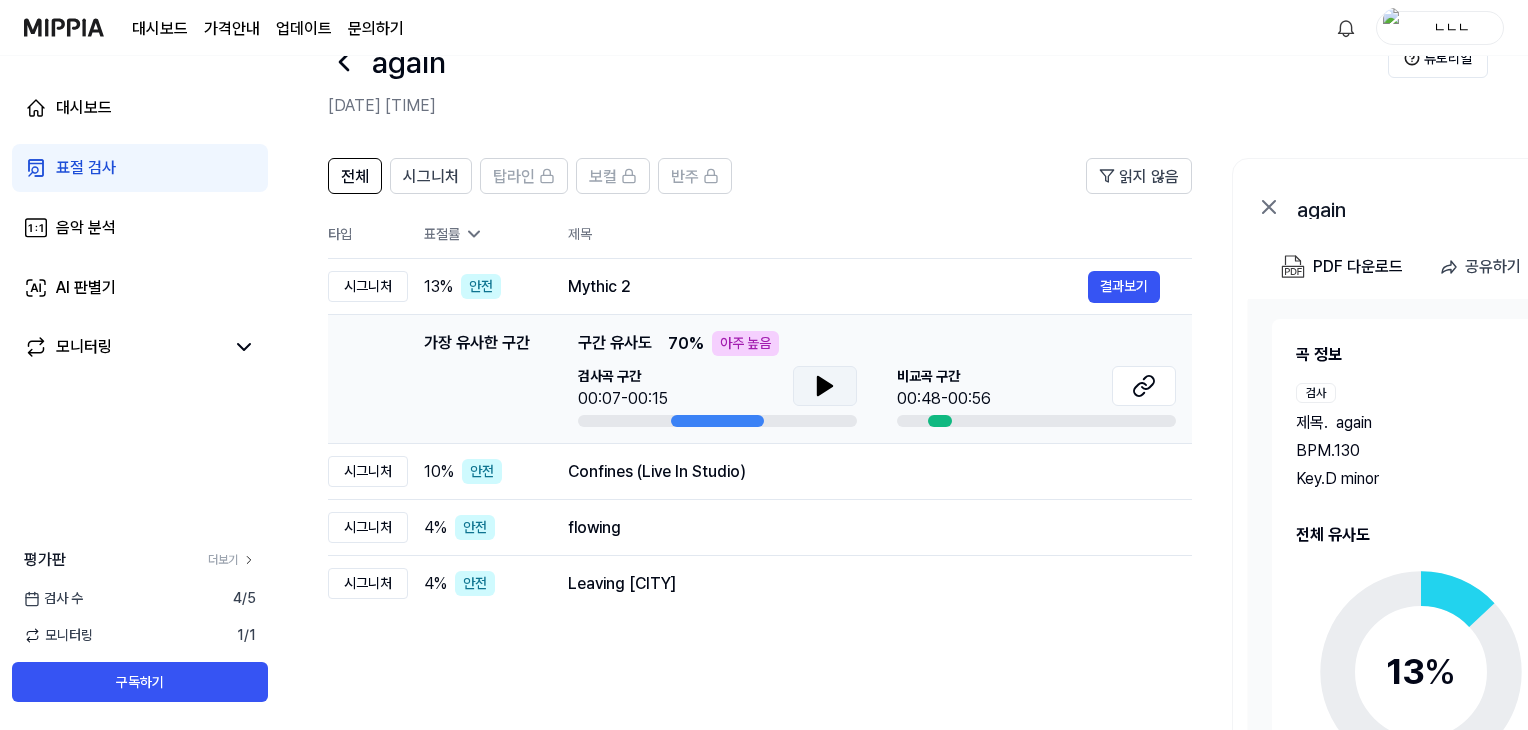 click 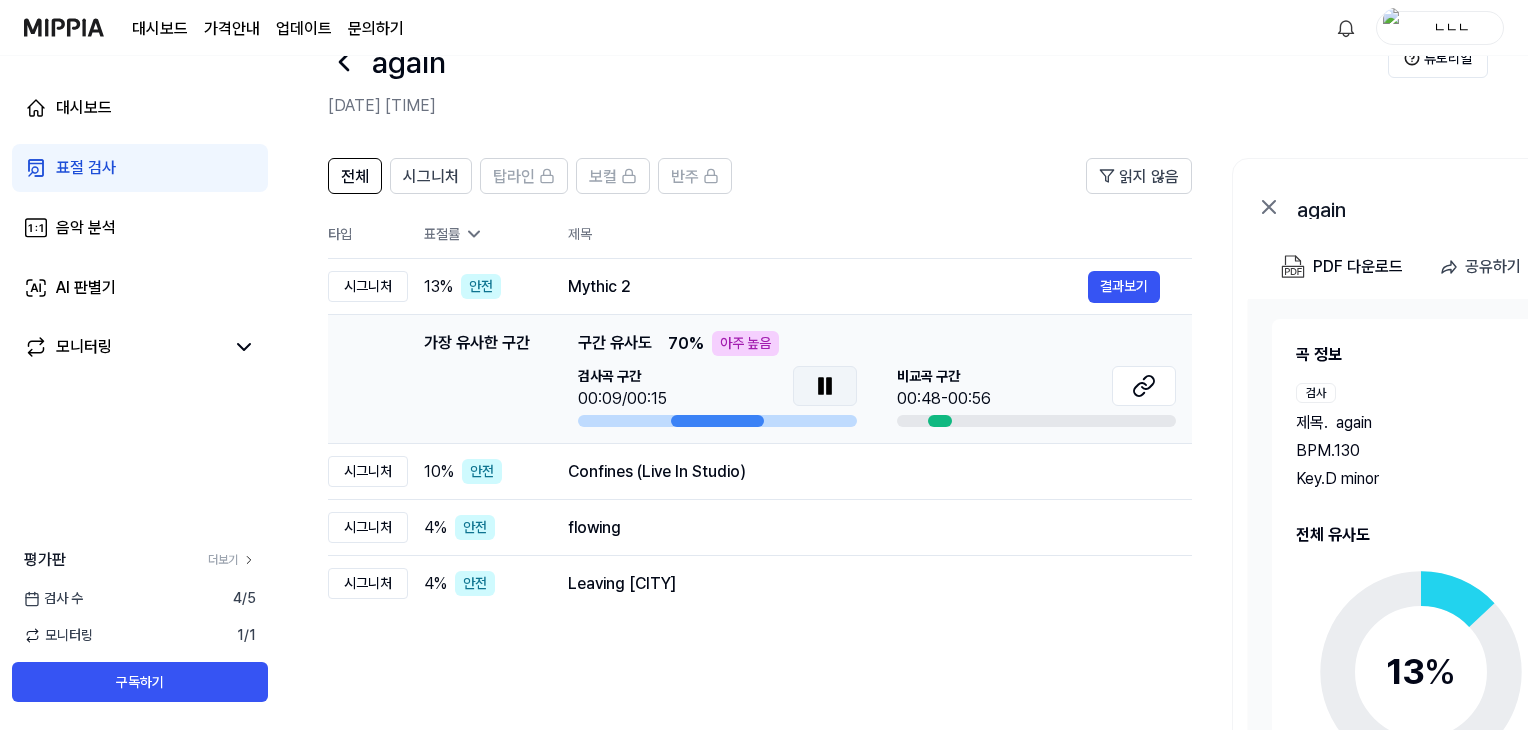 click on "비교곡 구간 00:48-00:56" at bounding box center (1036, 396) 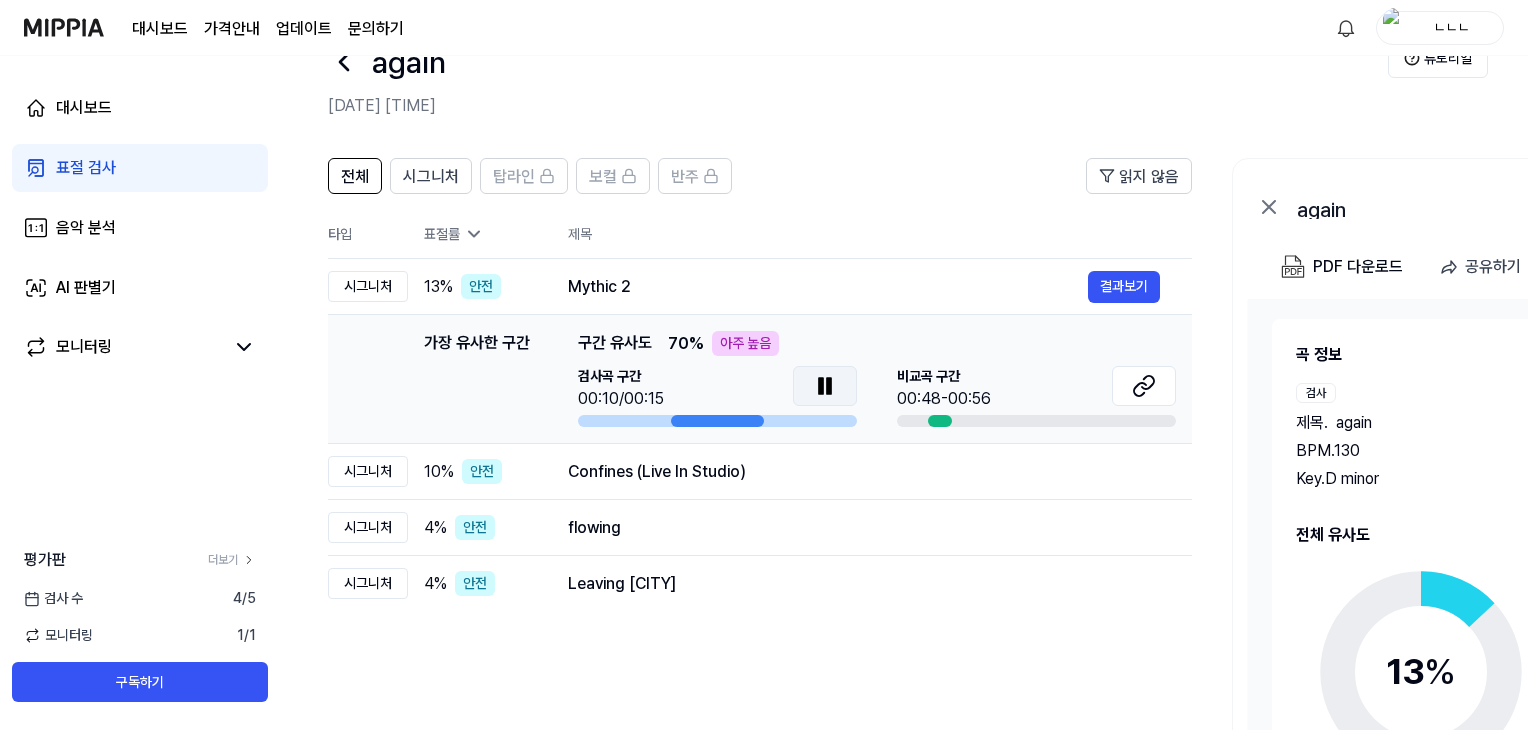click on "가장 유사한 구간 가장 유사한 구간 구간 유사도 70 % 아주 높음   검사곡 구간 00:10/00:15 비교곡 구간 00:48-00:56 결과보기" at bounding box center [760, 379] 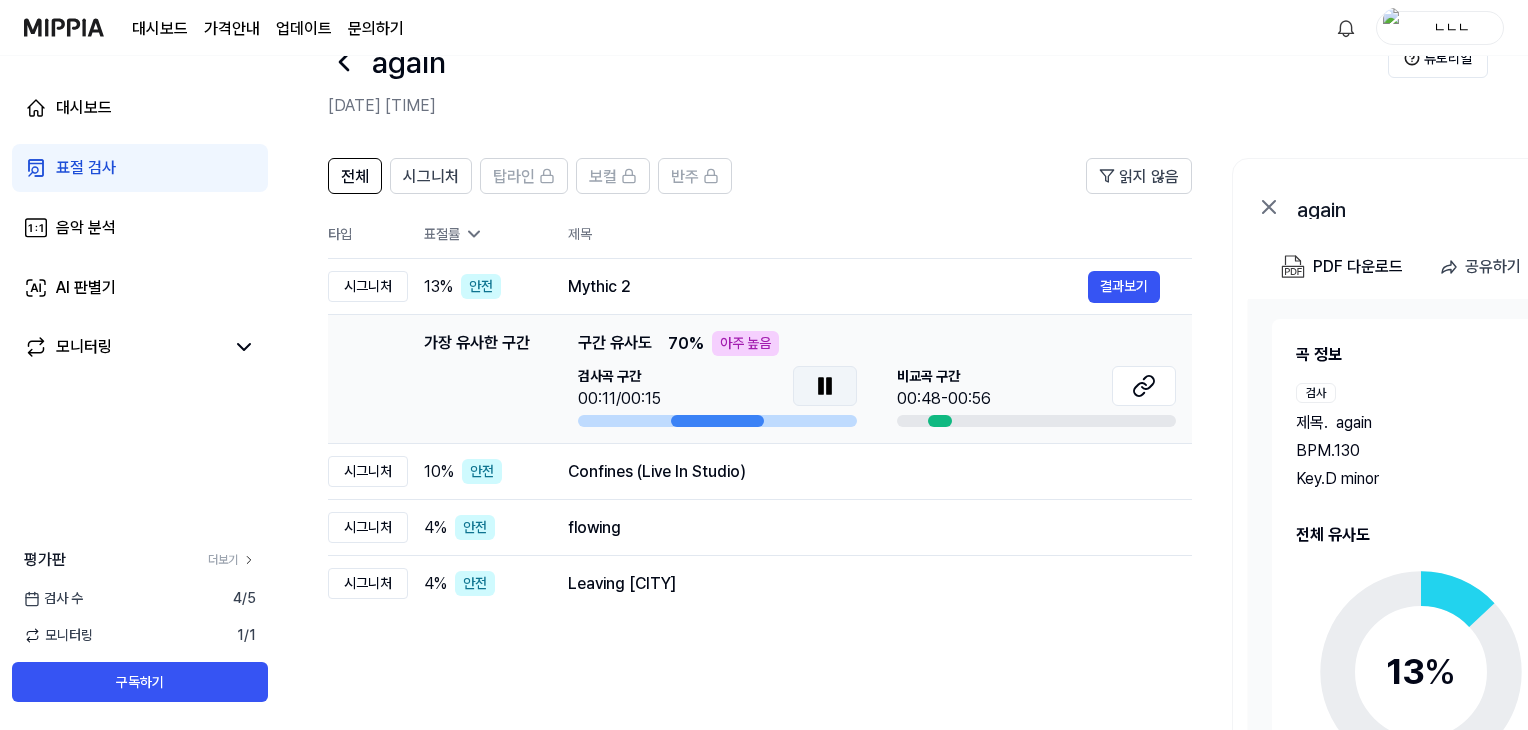 click 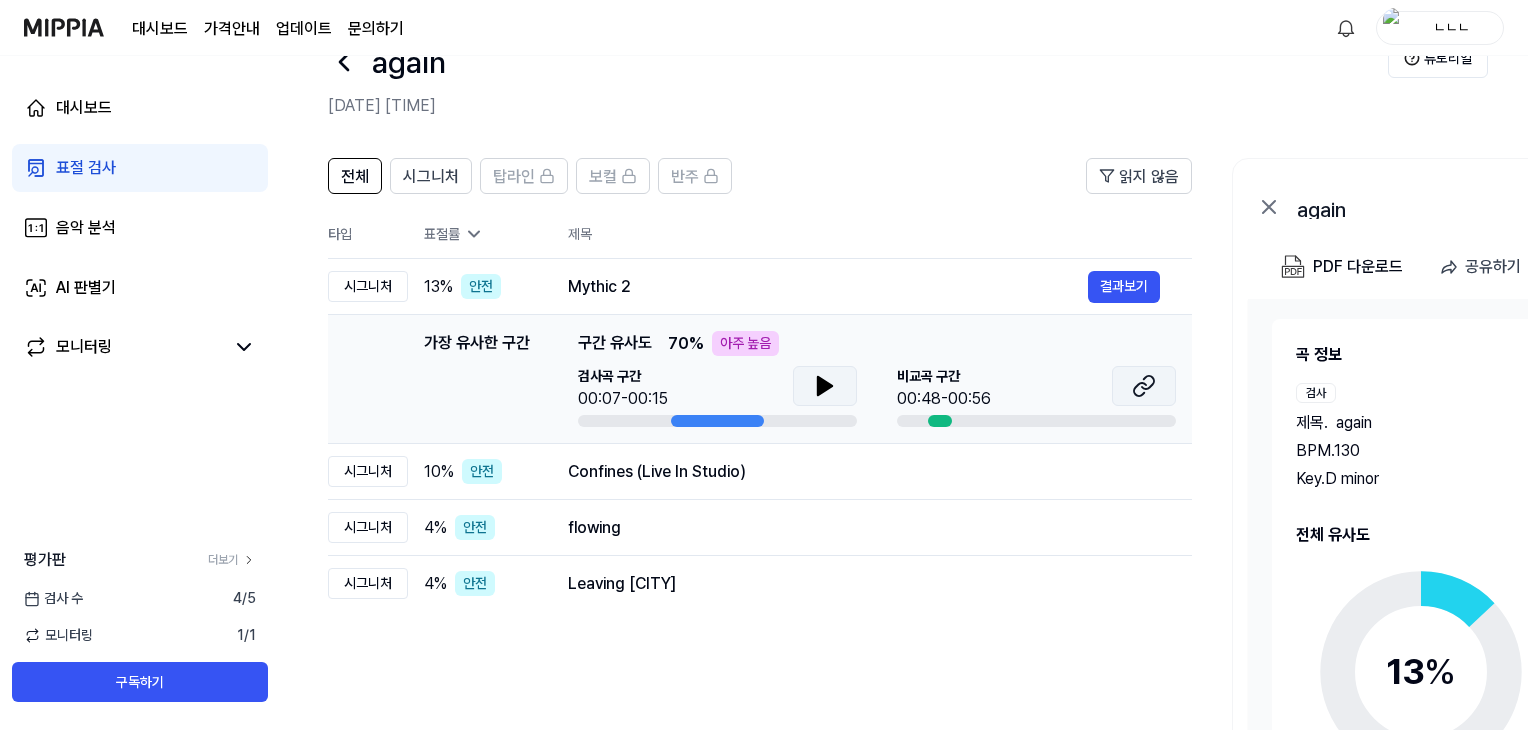 click at bounding box center (1144, 386) 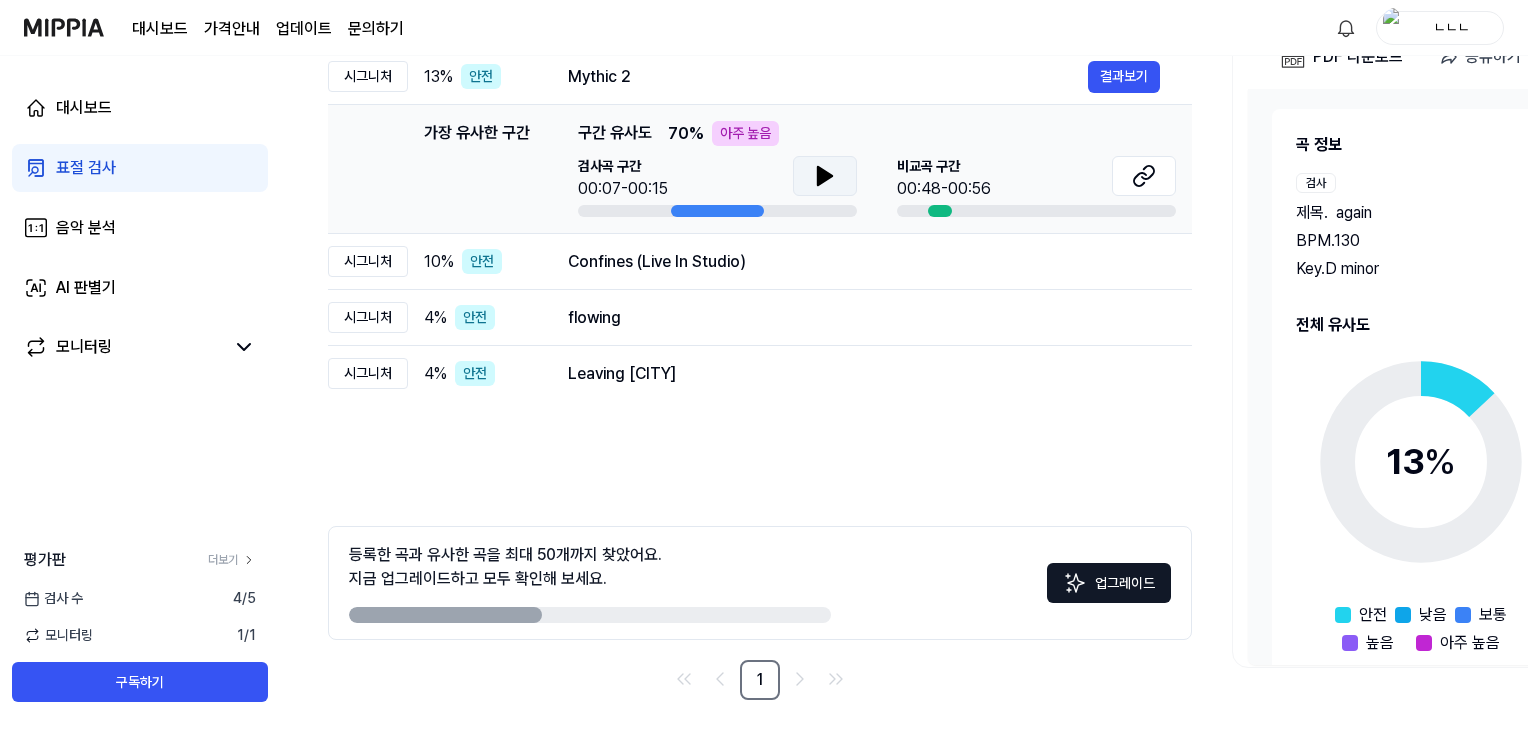 scroll, scrollTop: 276, scrollLeft: 0, axis: vertical 